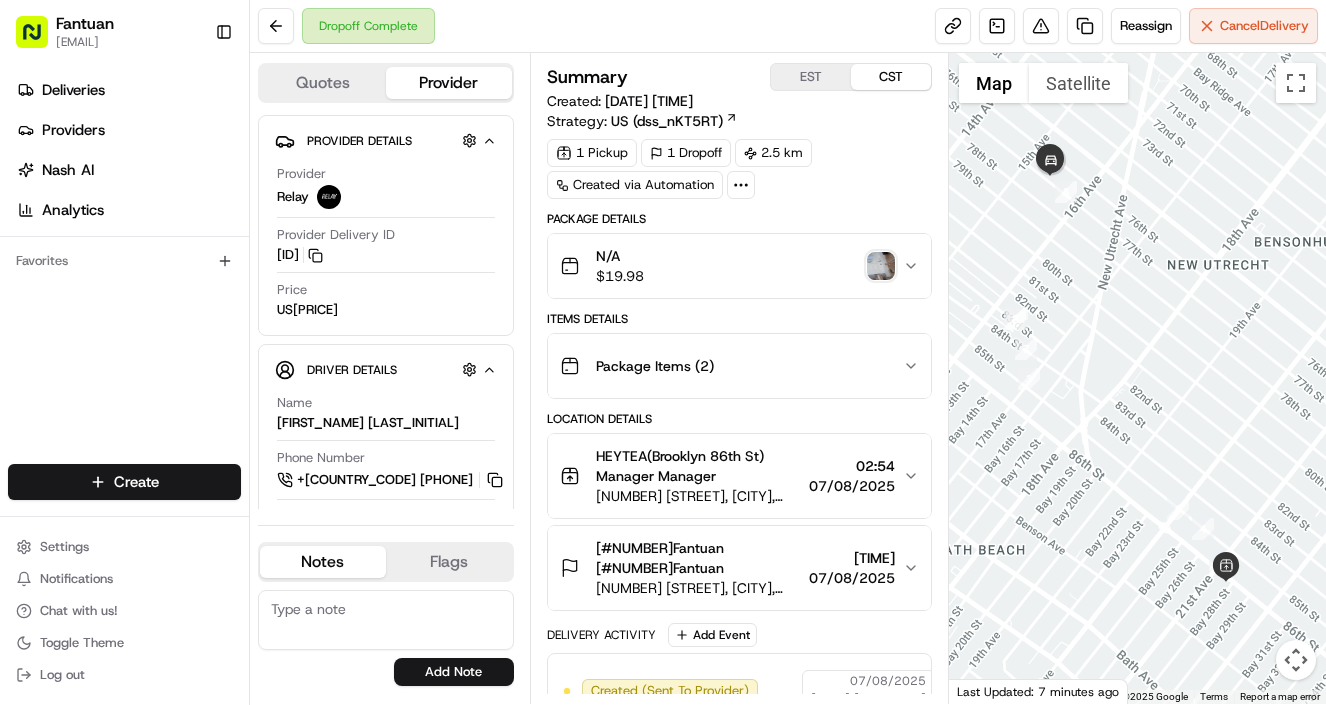 scroll, scrollTop: 0, scrollLeft: 0, axis: both 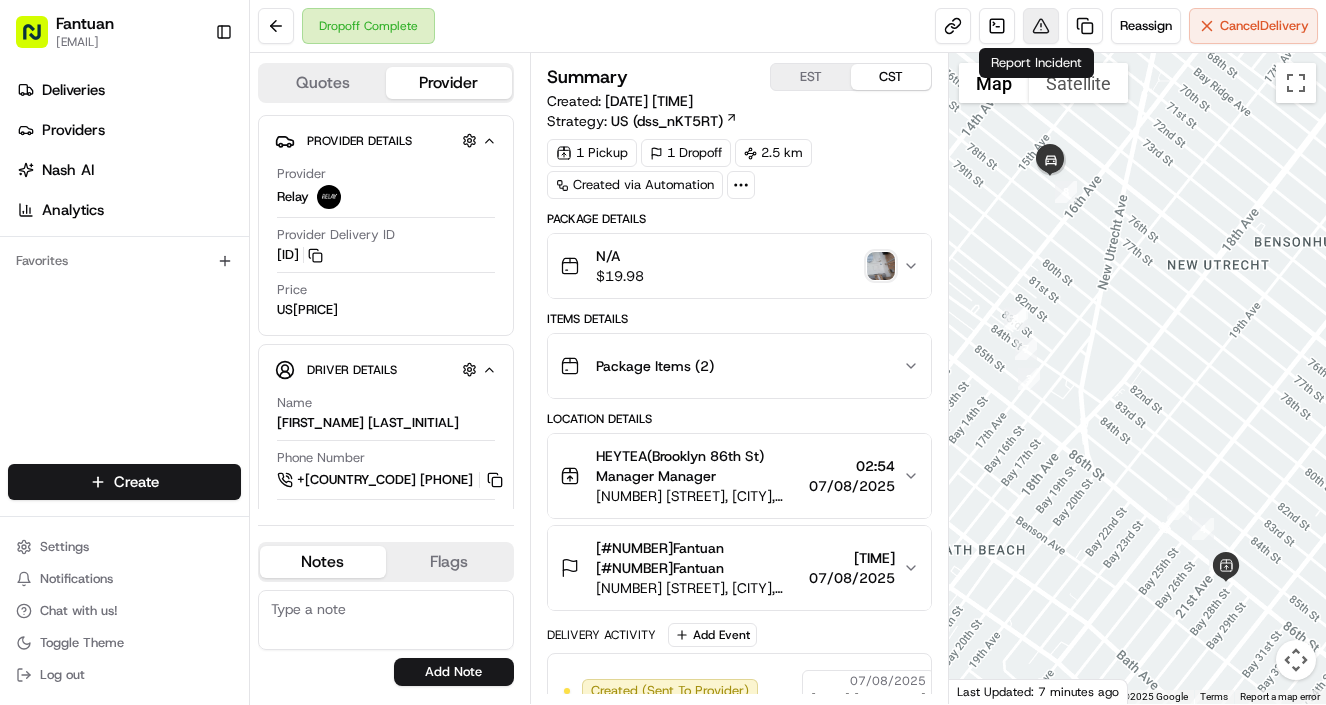 click at bounding box center [1041, 26] 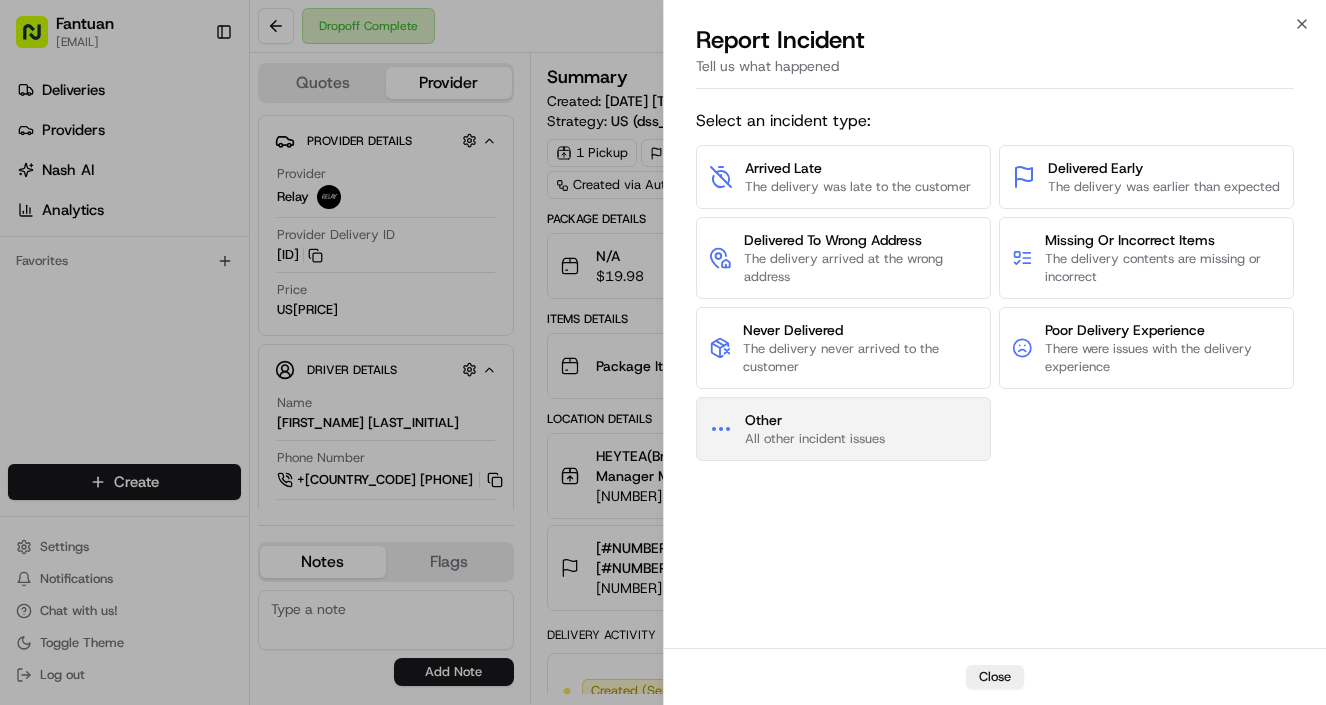 click on "All other incident issues" at bounding box center (815, 439) 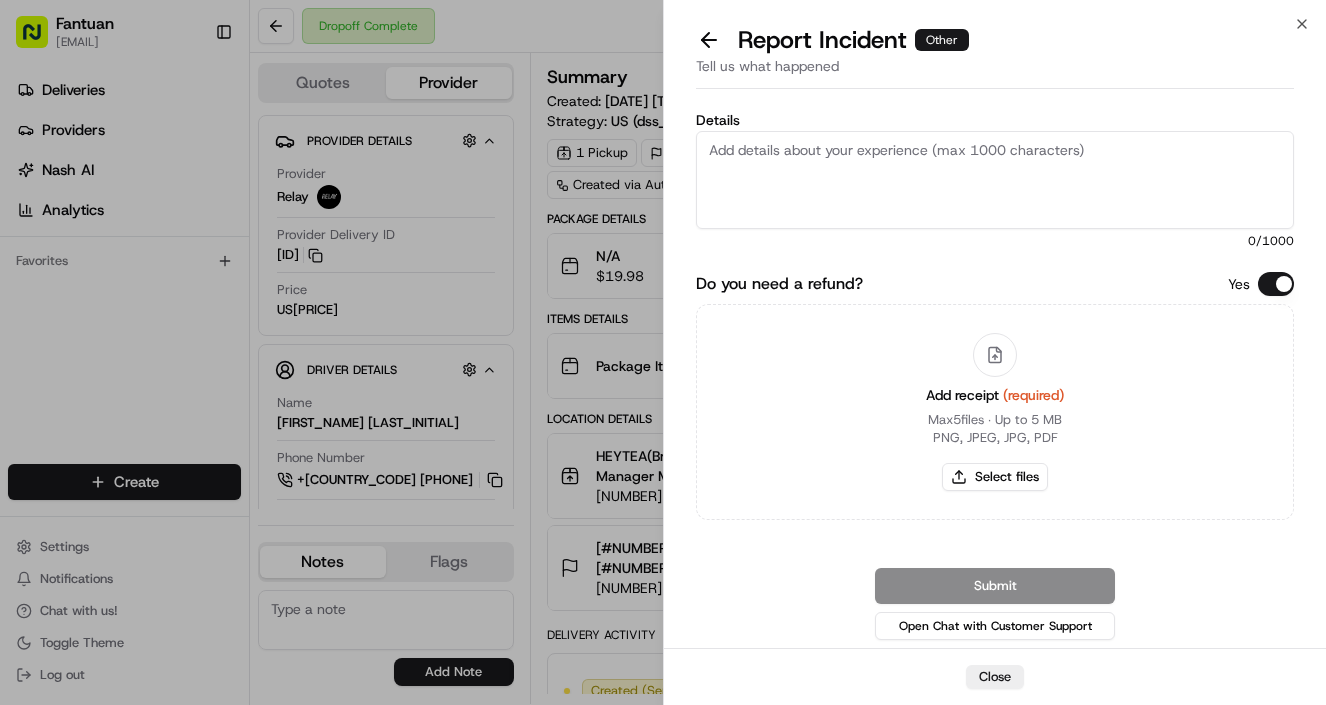 click on "Details" at bounding box center [995, 180] 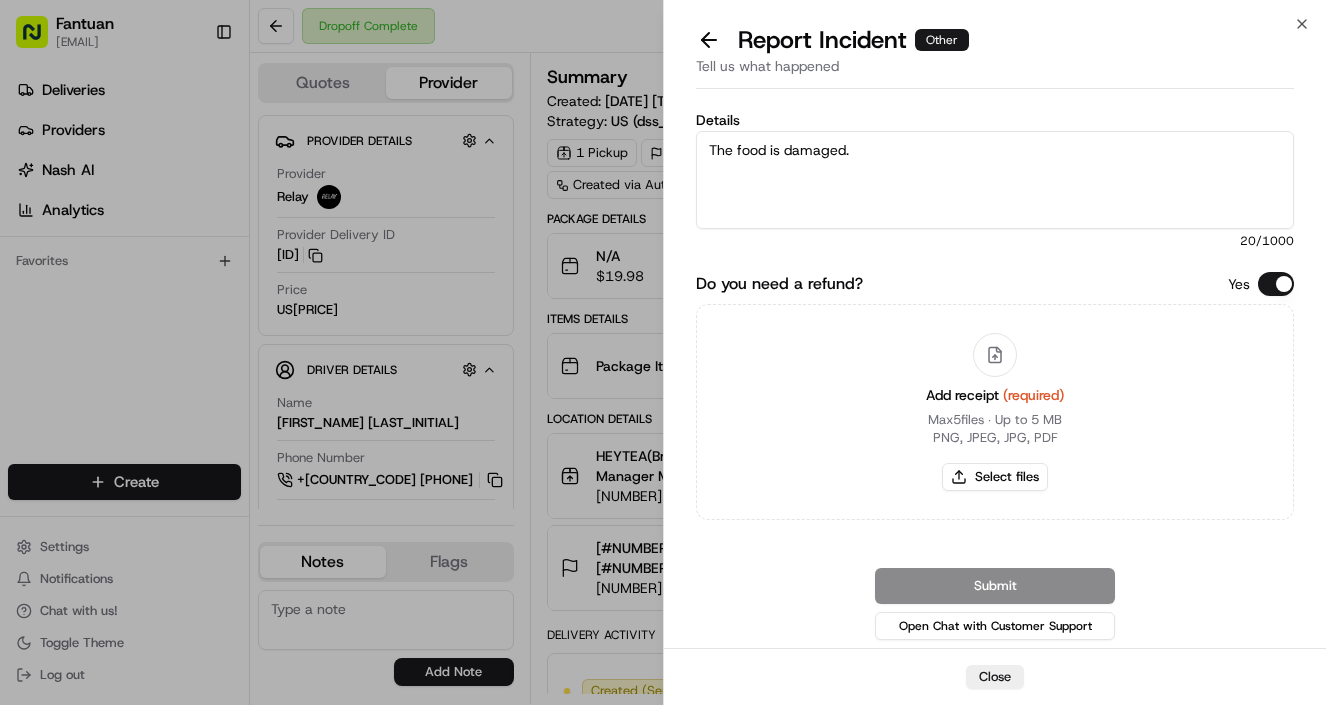 type on "The food is damaged." 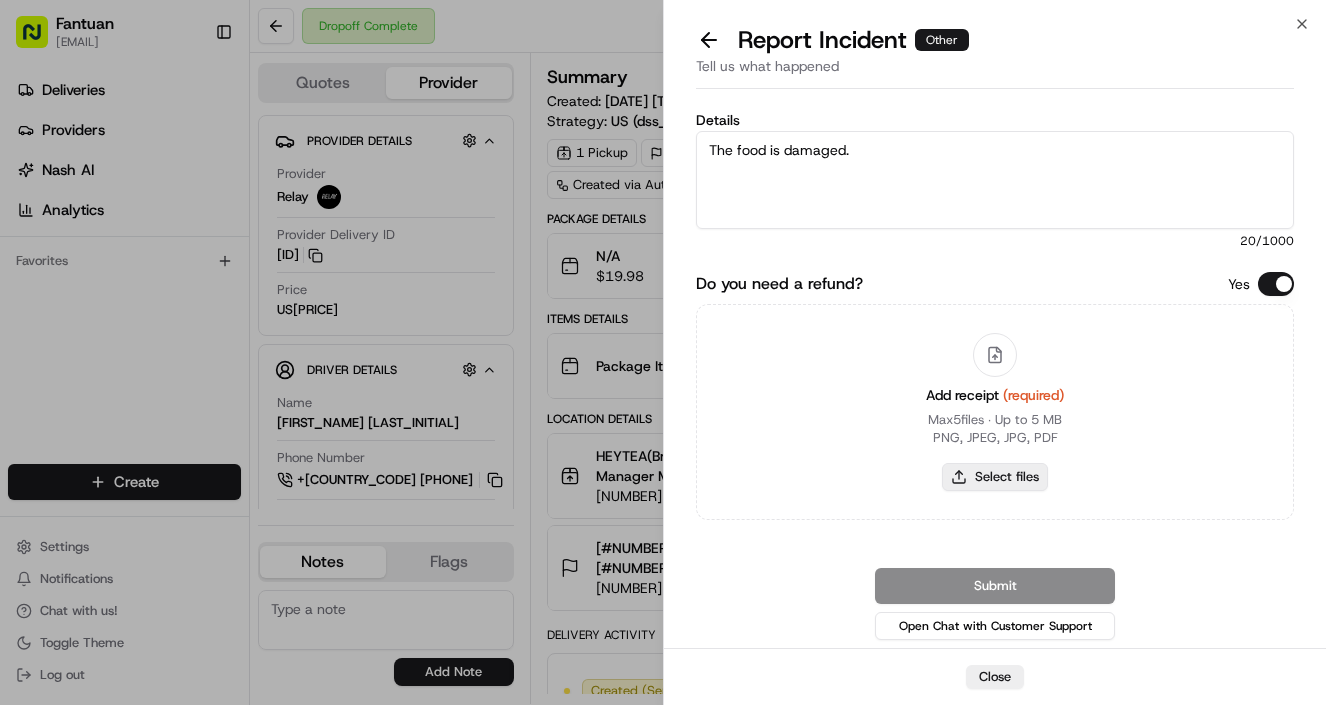 click on "Select files" at bounding box center [995, 477] 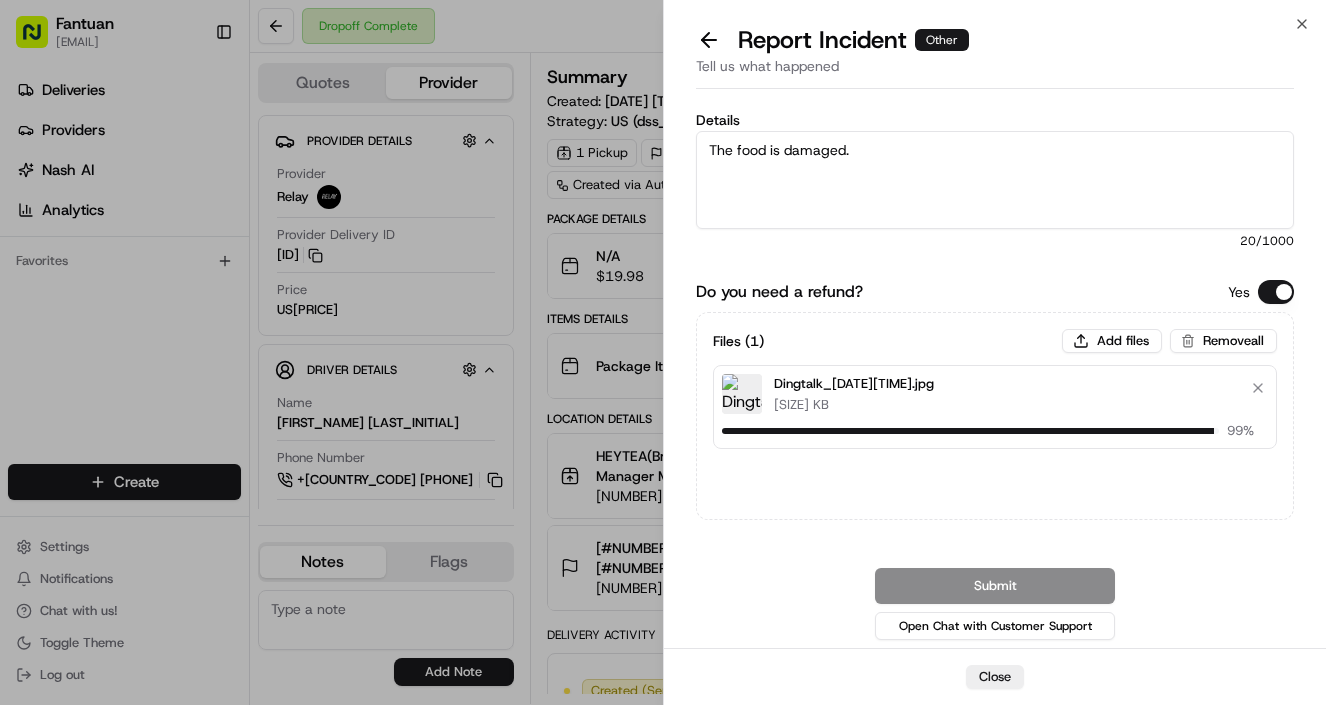 type 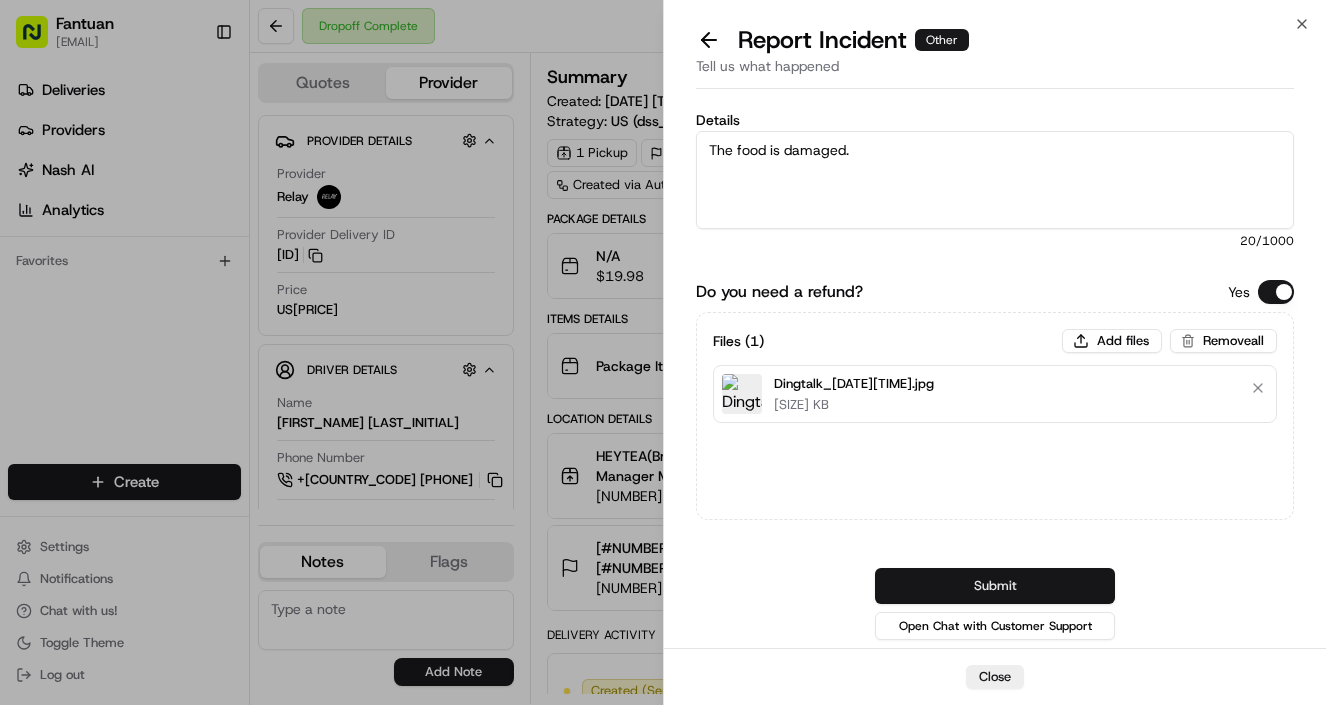 click on "Submit" at bounding box center [995, 586] 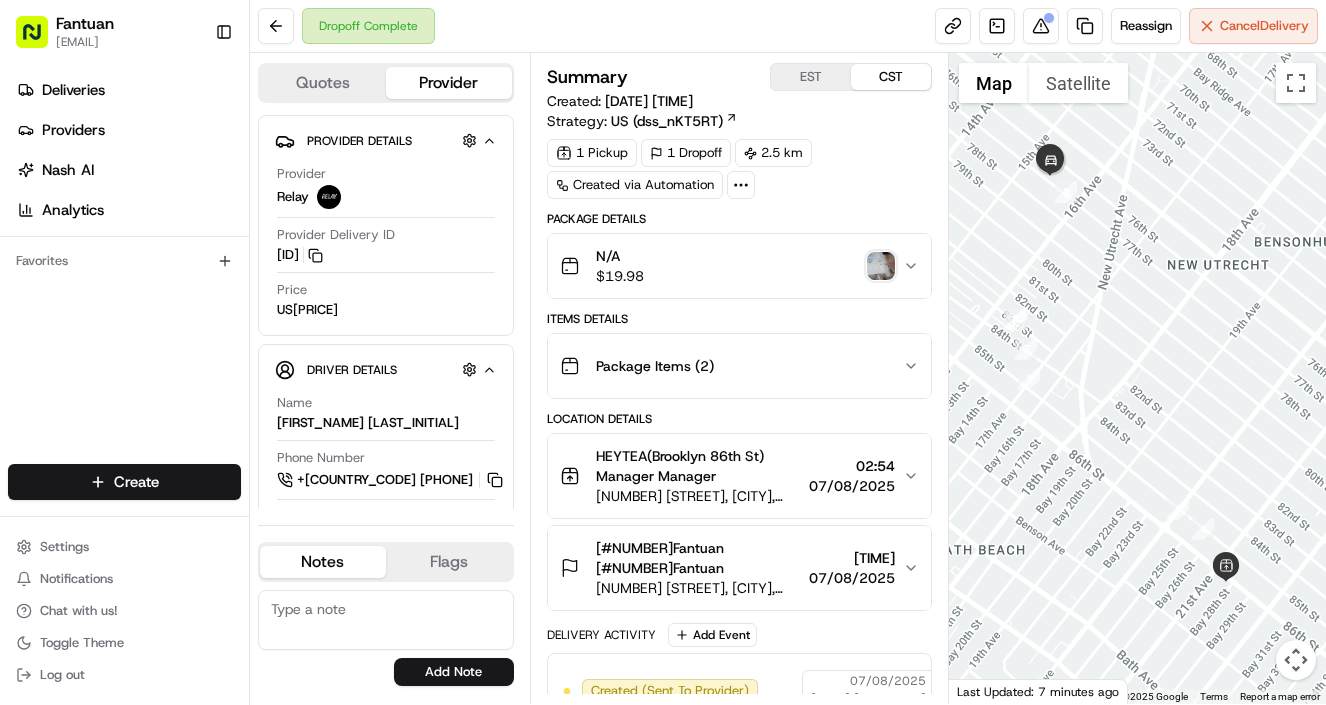 click on "Deliveries Providers Nash AI Analytics Favorites" at bounding box center (124, 272) 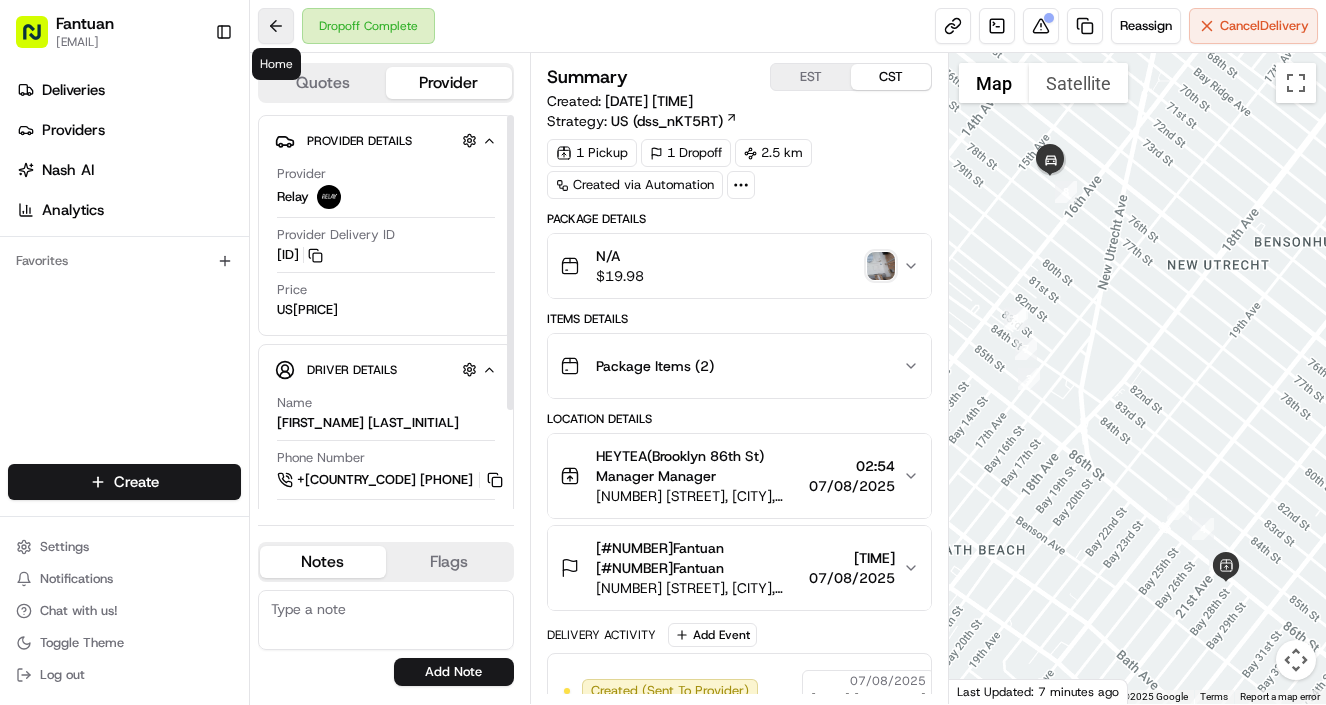 click at bounding box center (276, 26) 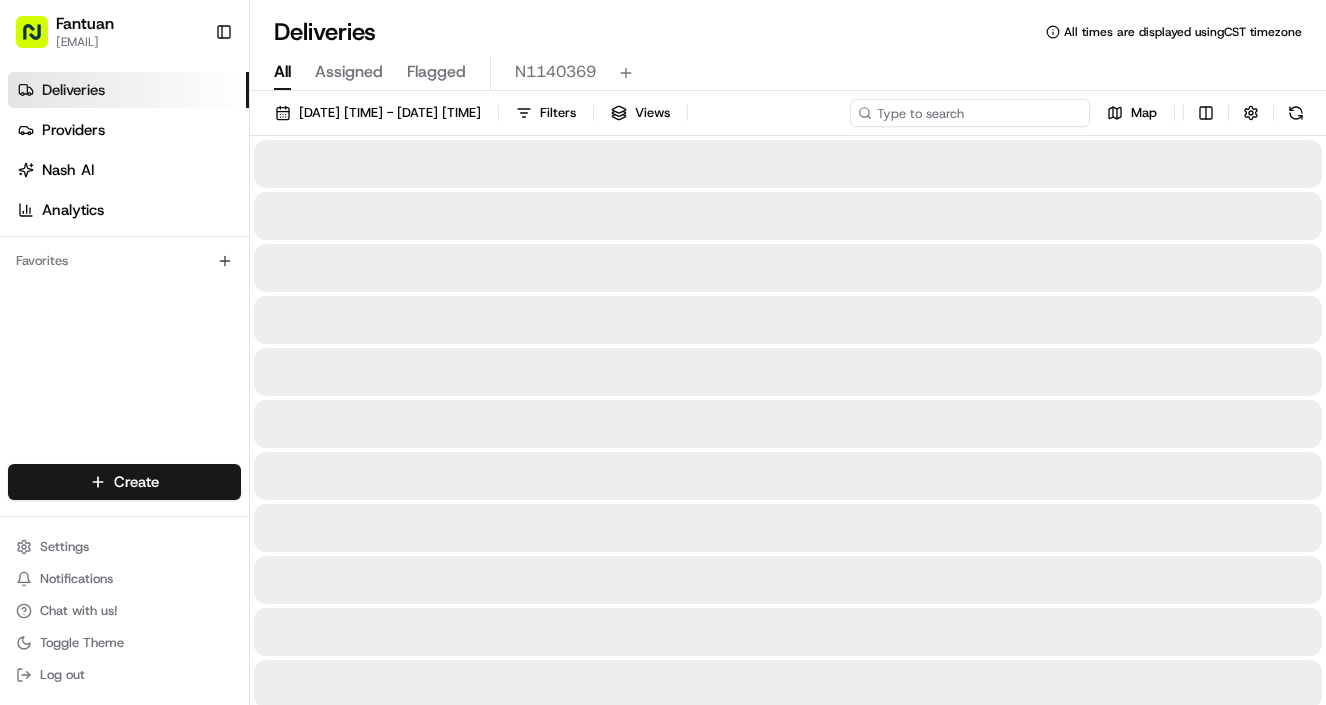 click at bounding box center [970, 113] 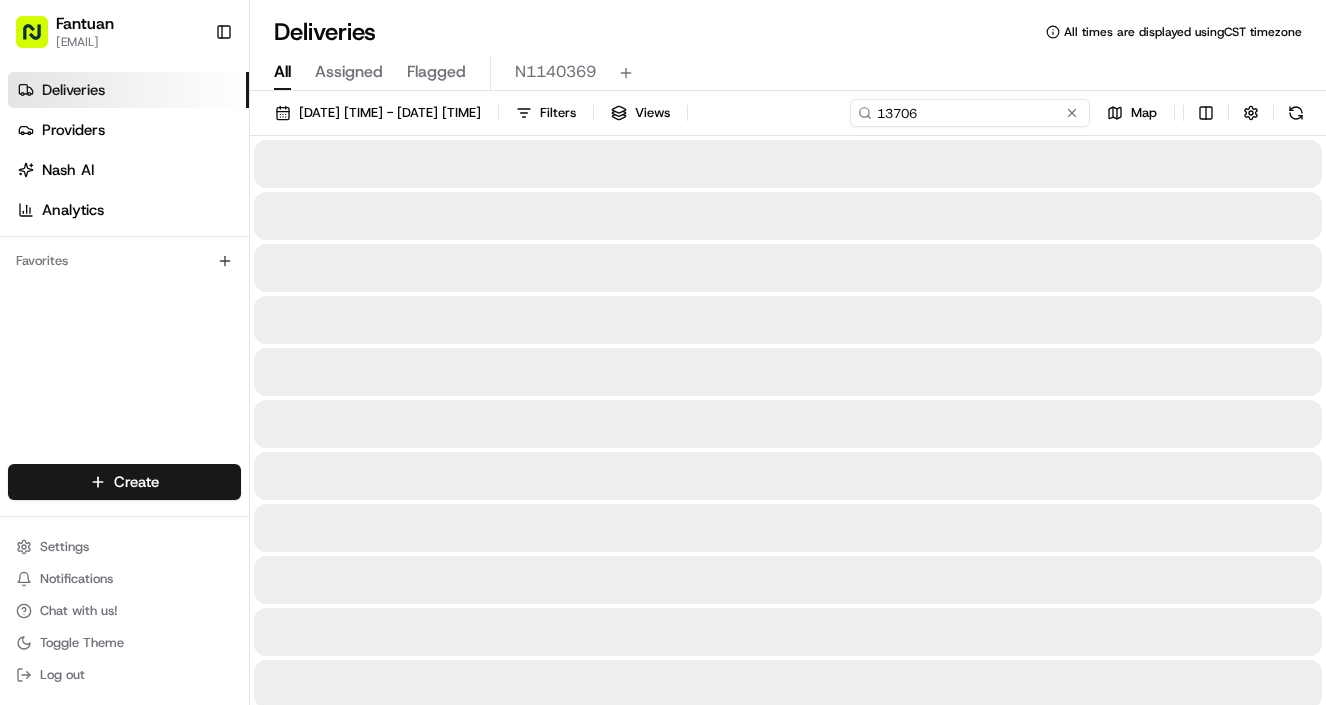 type on "13706" 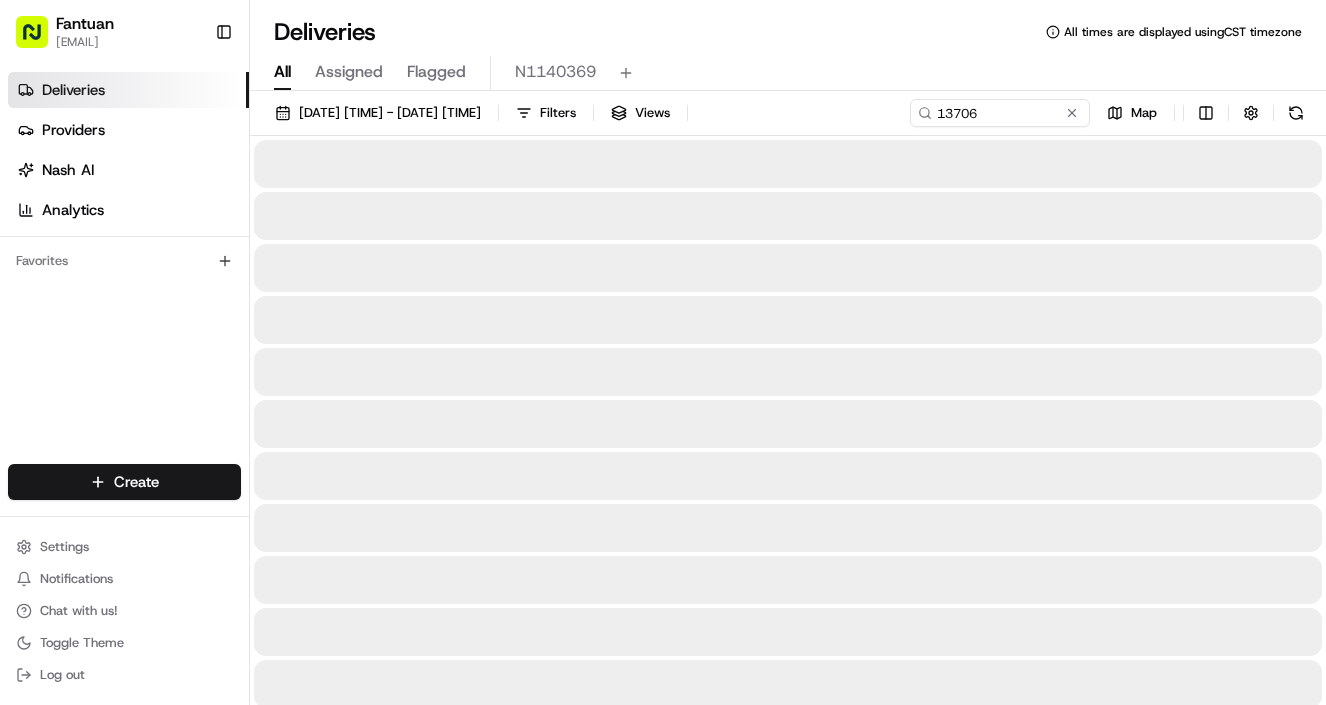 click on "All Assigned Flagged N1140369" at bounding box center [788, 73] 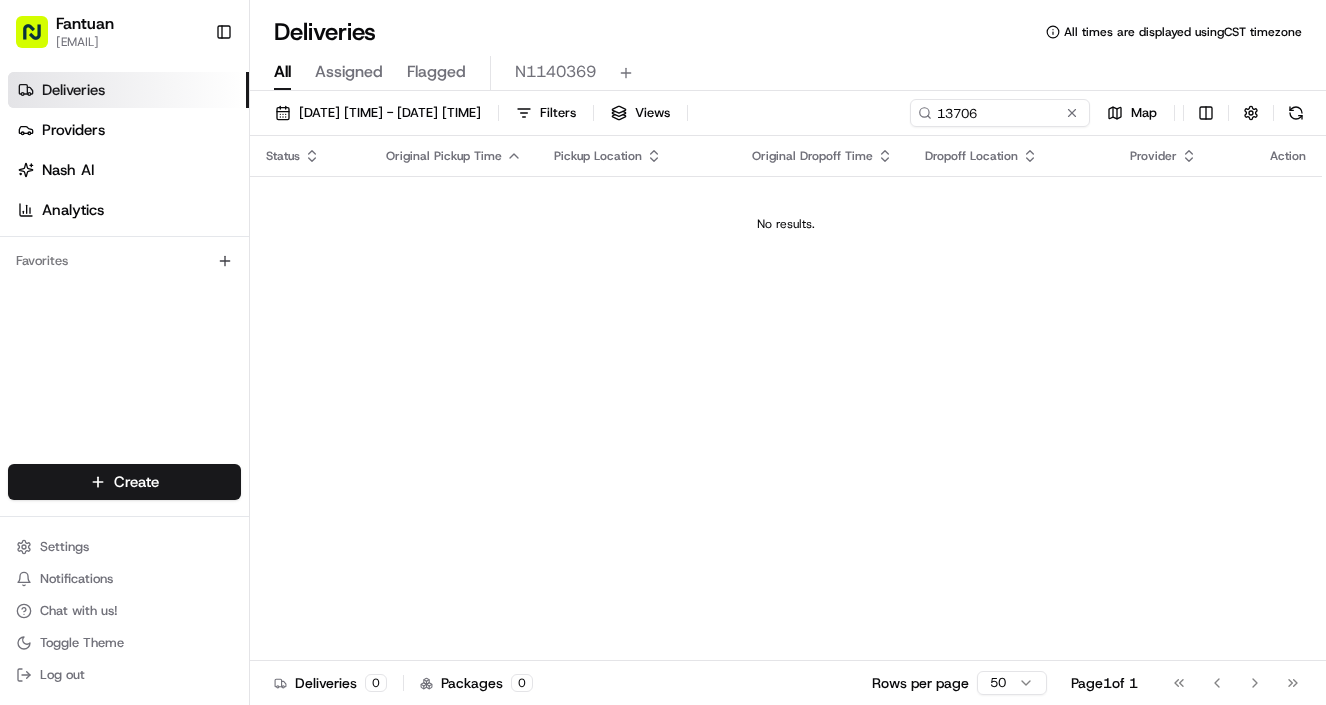 drag, startPoint x: 908, startPoint y: 344, endPoint x: 898, endPoint y: 339, distance: 11.18034 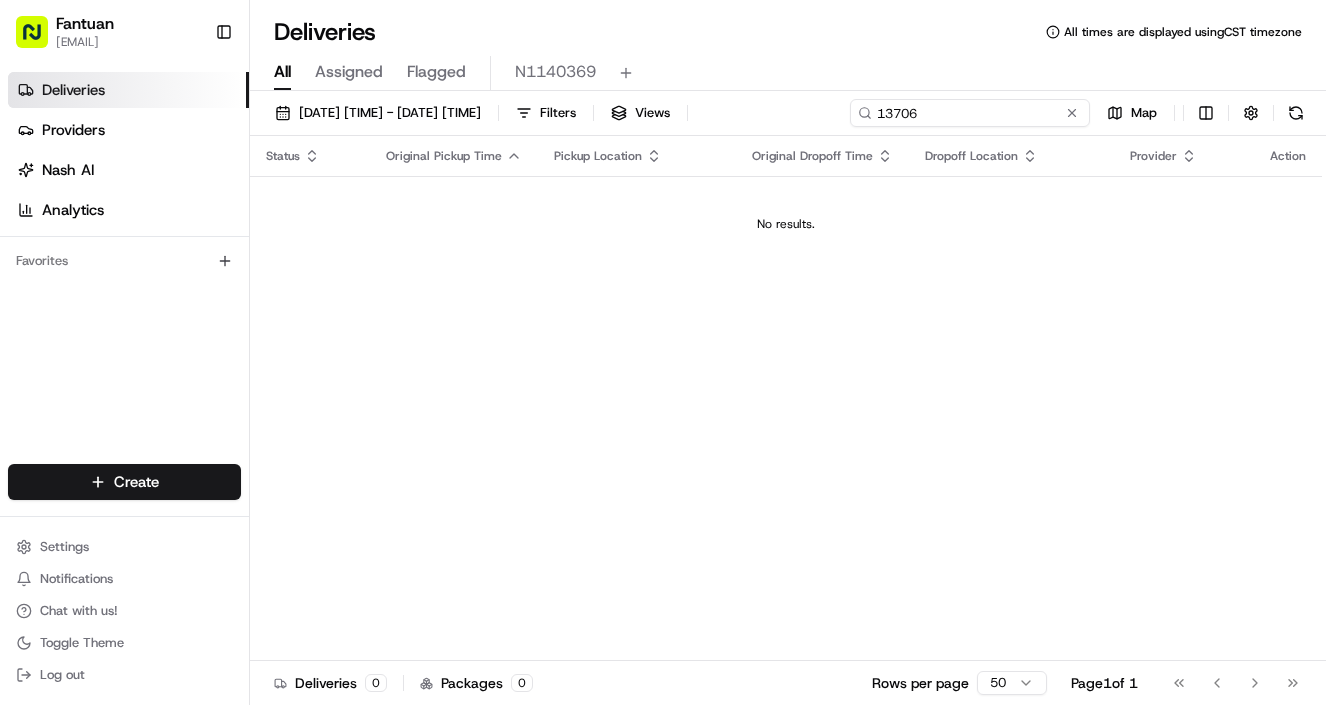 drag, startPoint x: 1033, startPoint y: 117, endPoint x: 792, endPoint y: 117, distance: 241 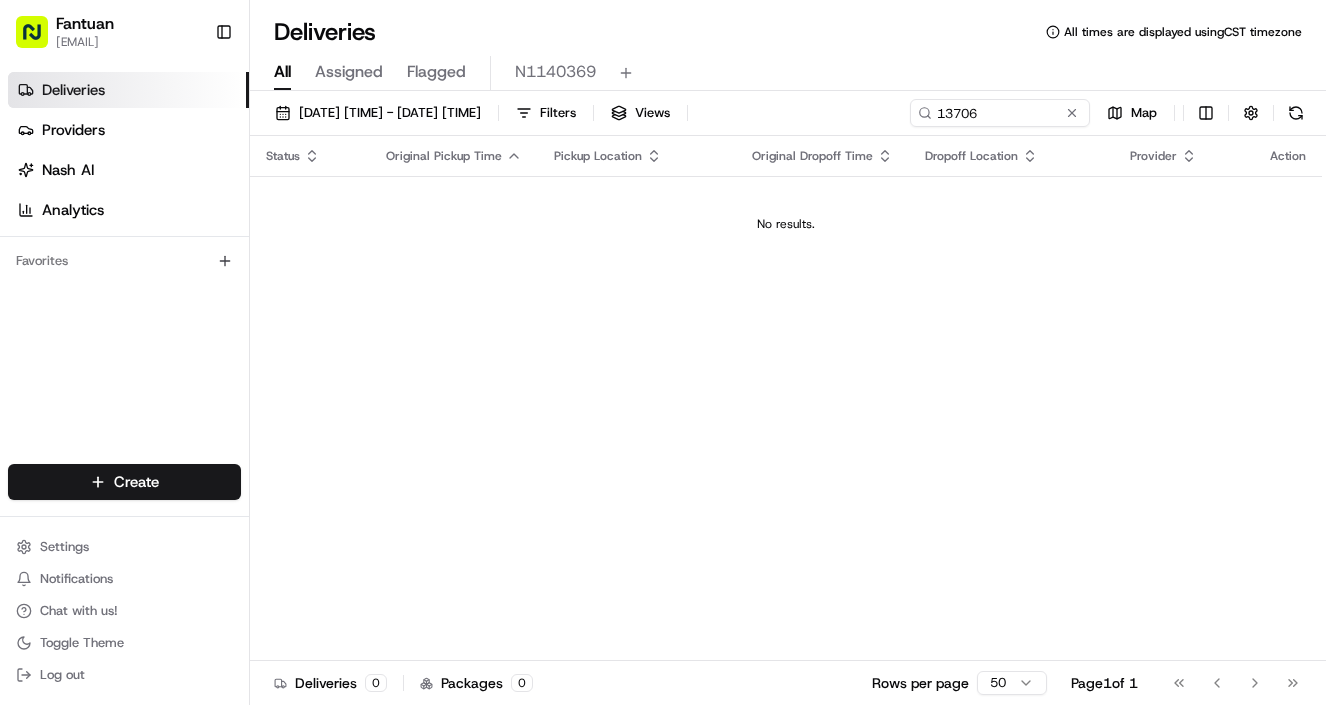 drag, startPoint x: 1058, startPoint y: 280, endPoint x: 1060, endPoint y: 237, distance: 43.046486 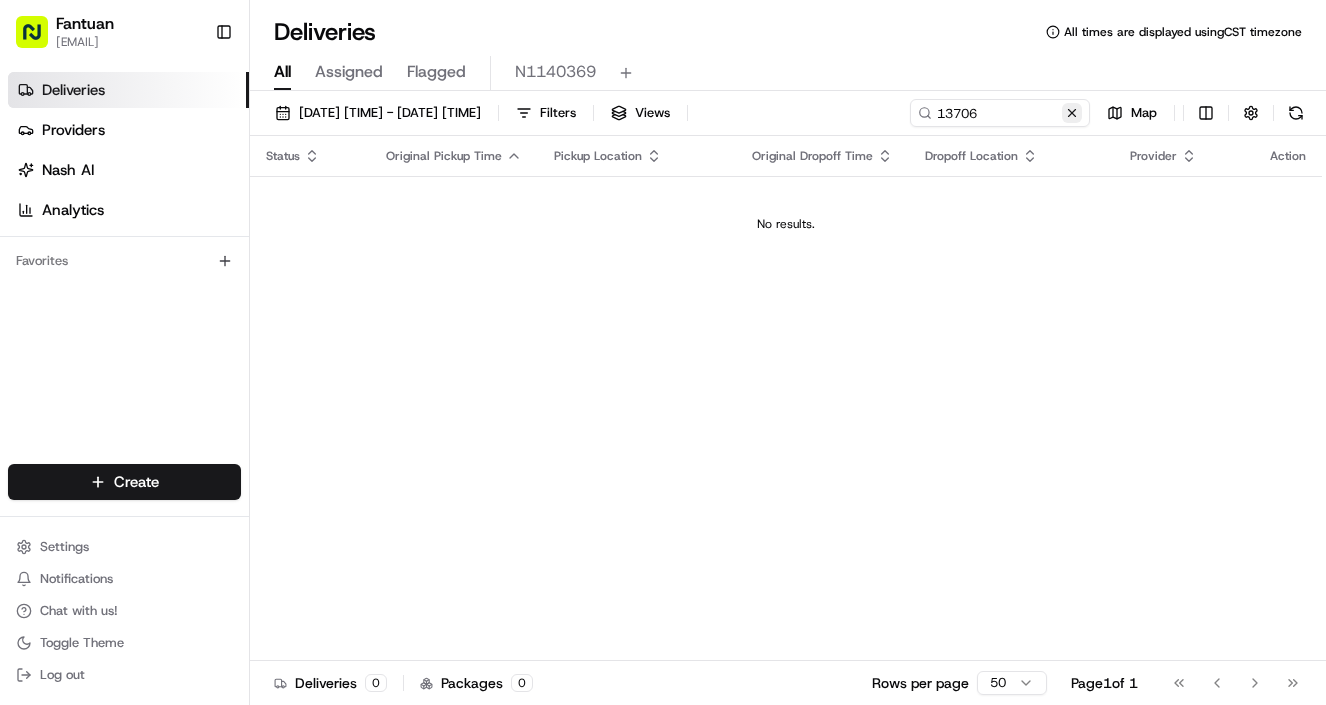 click at bounding box center (1072, 113) 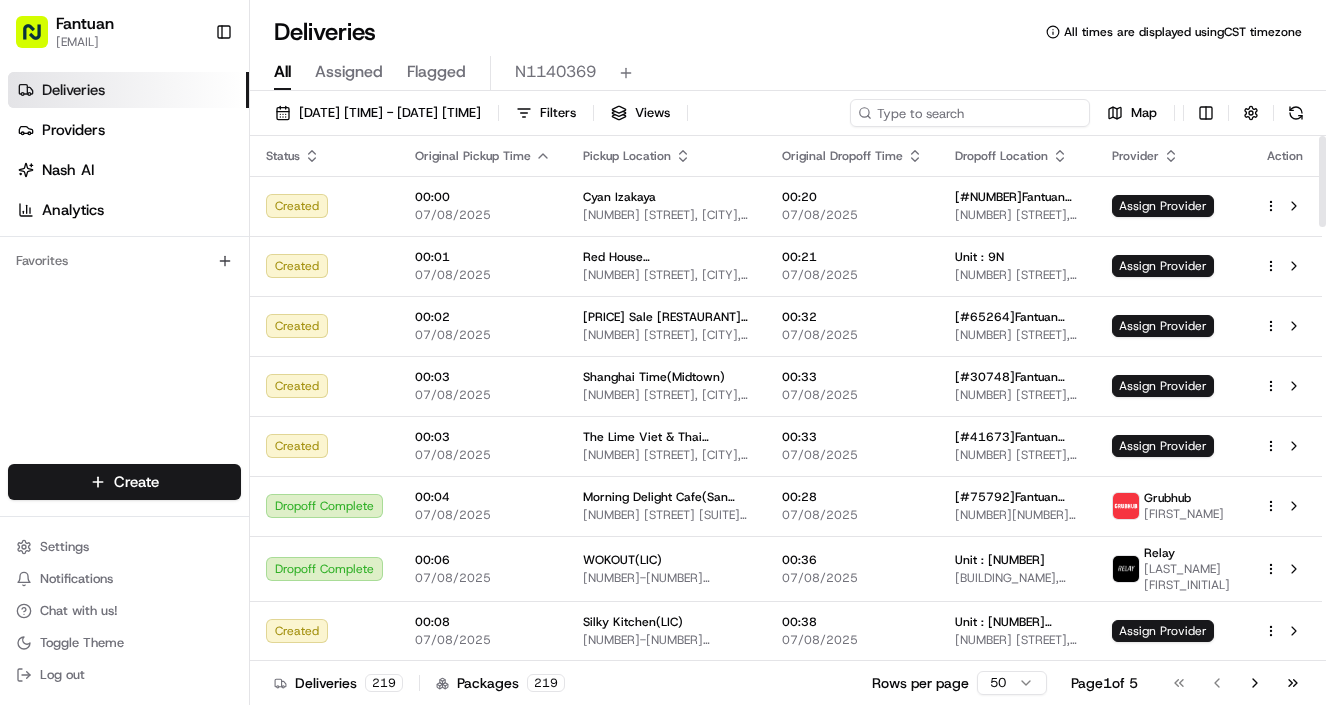 click at bounding box center (970, 113) 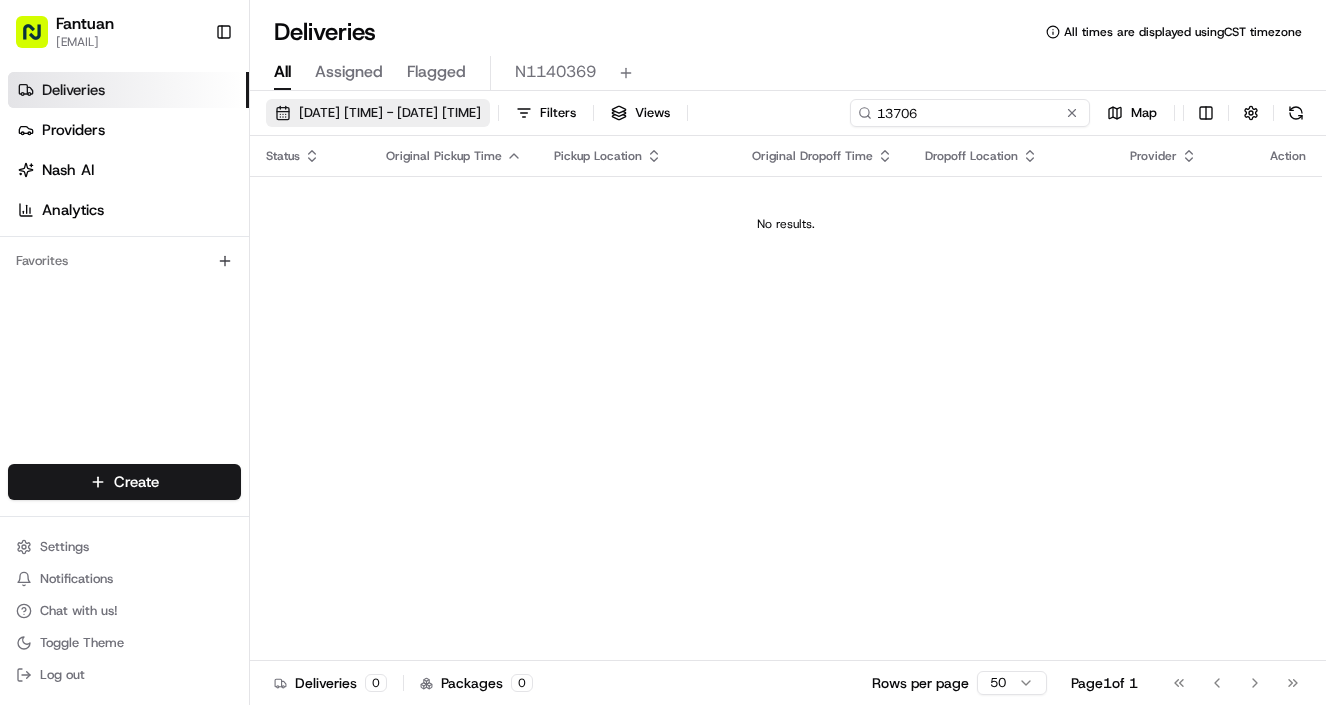 type on "13706" 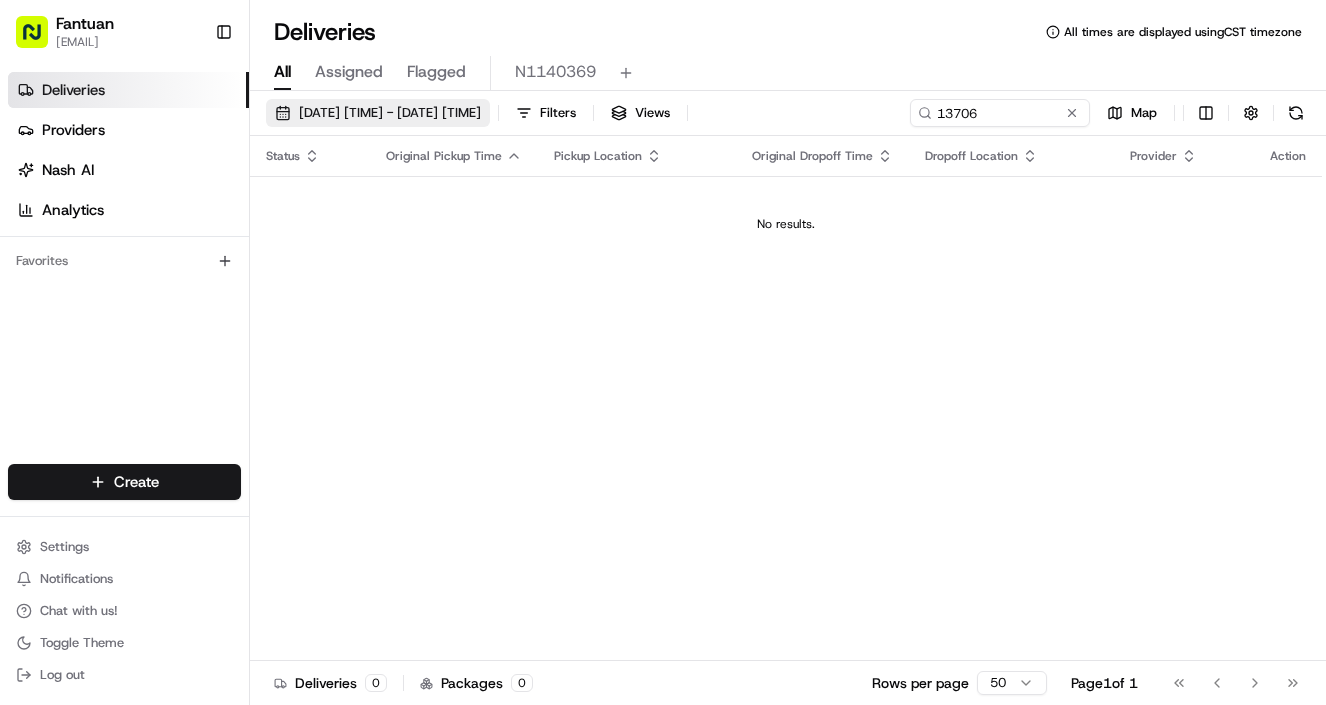 click on "[DATE] [TIME] - [DATE] [TIME]" at bounding box center [390, 113] 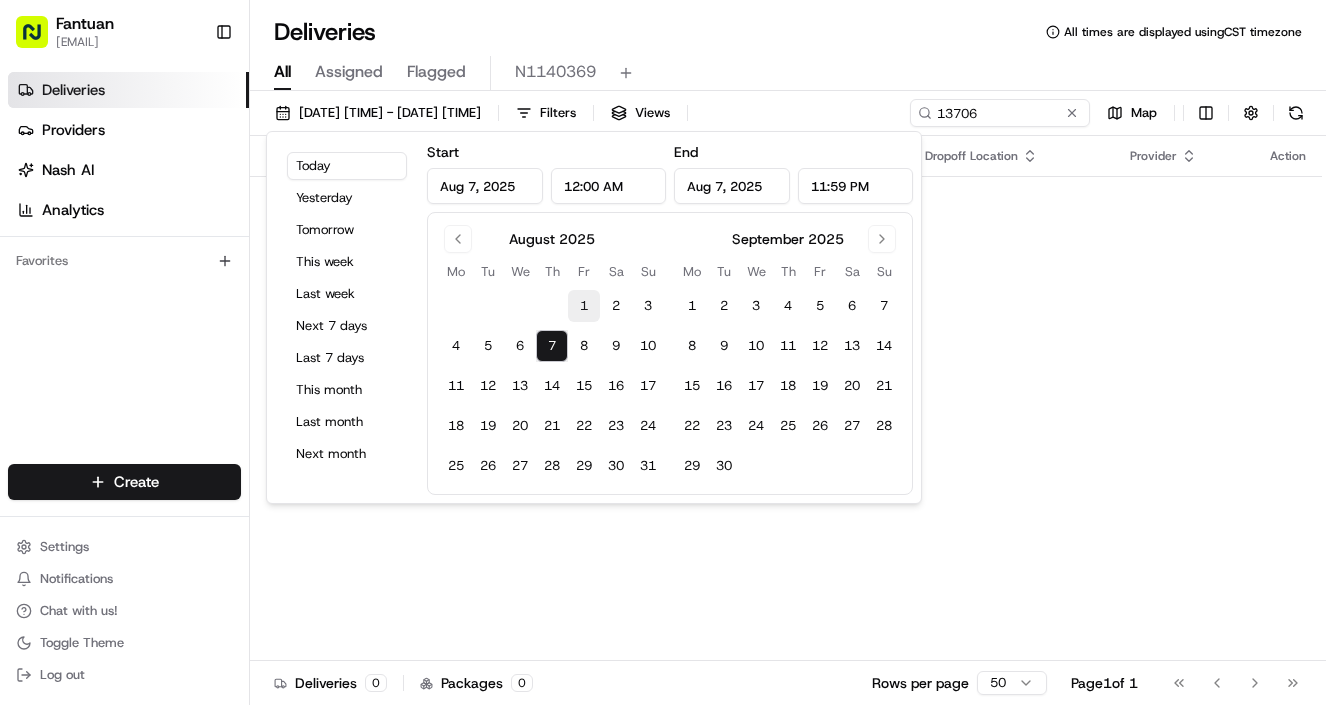 click on "1" at bounding box center [584, 306] 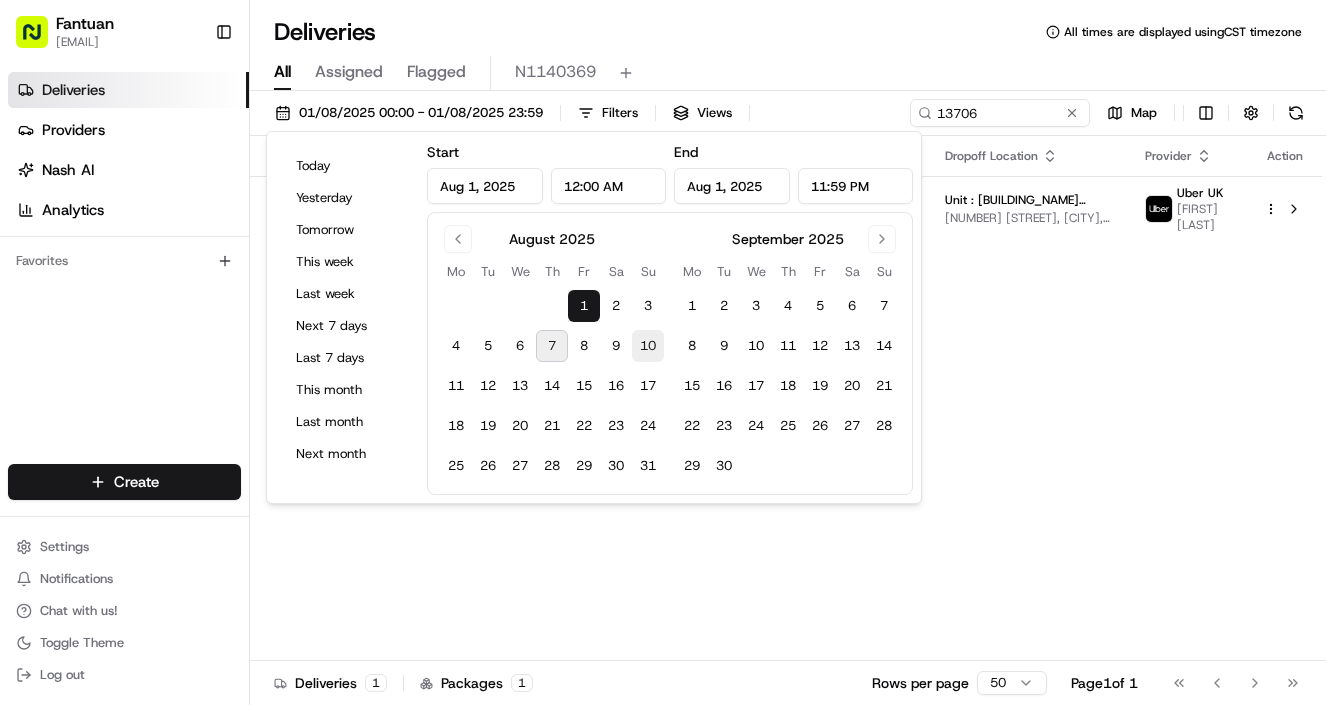 click on "10" at bounding box center [648, 346] 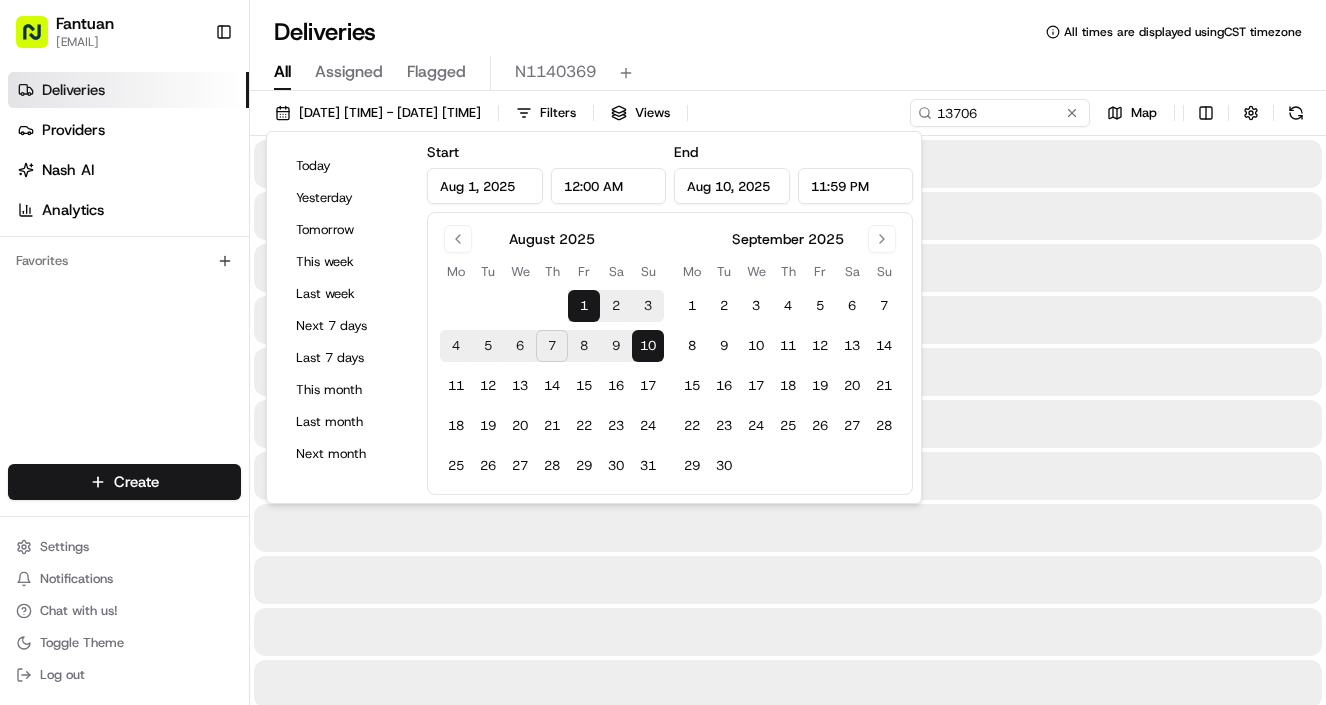 click on "Deliveries All times are displayed using  CST   timezone" at bounding box center [788, 32] 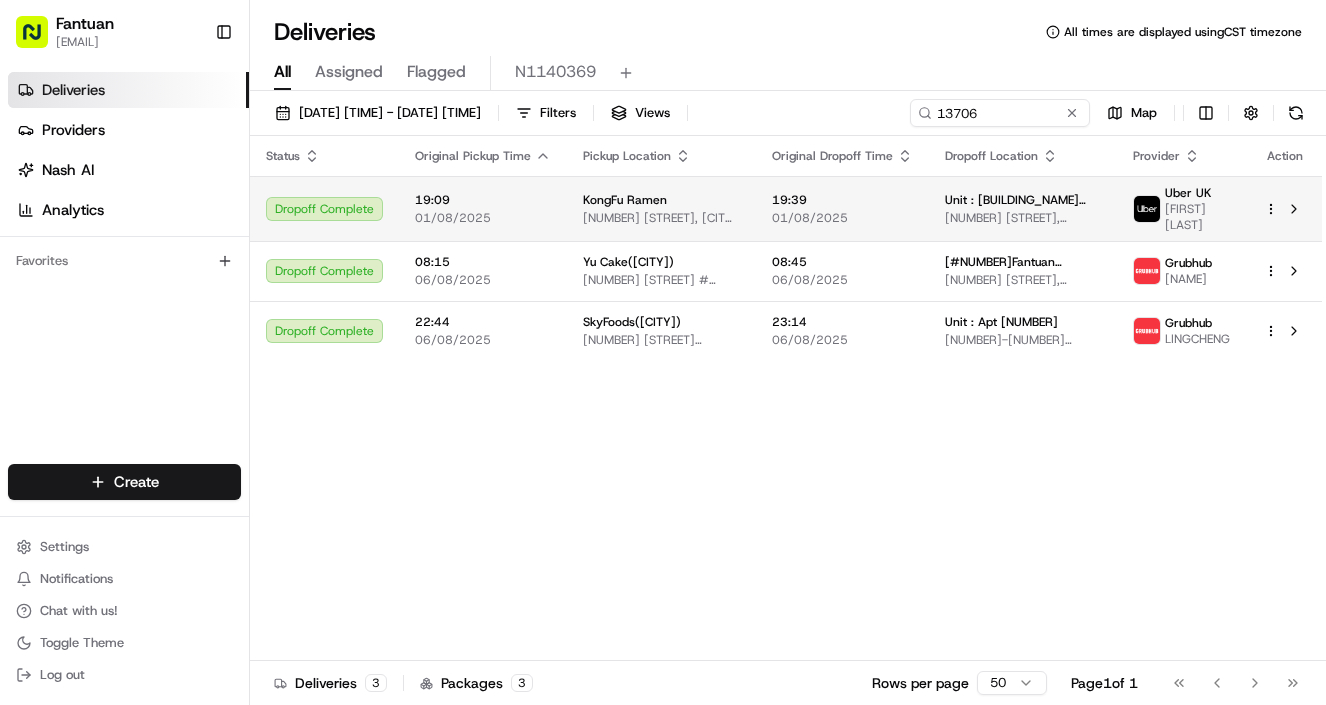 click on "[TIME] [DATE]" at bounding box center (842, 209) 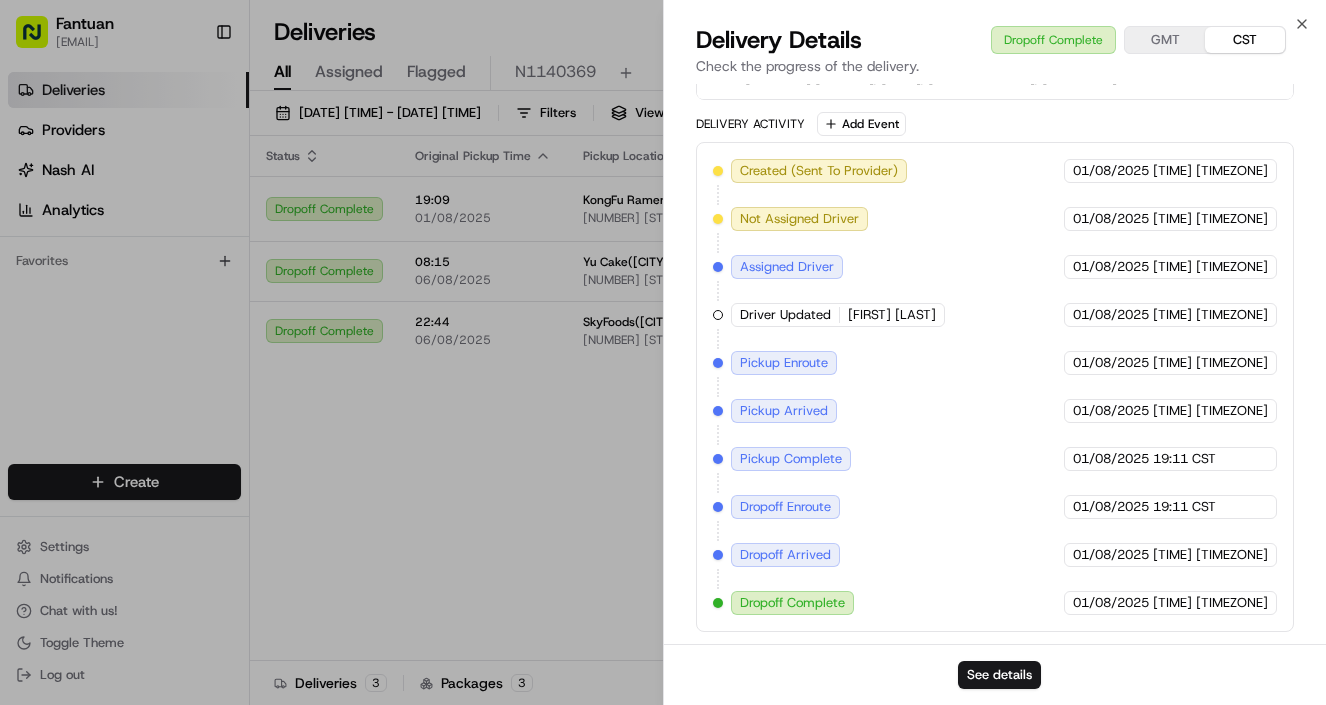 scroll, scrollTop: 558, scrollLeft: 0, axis: vertical 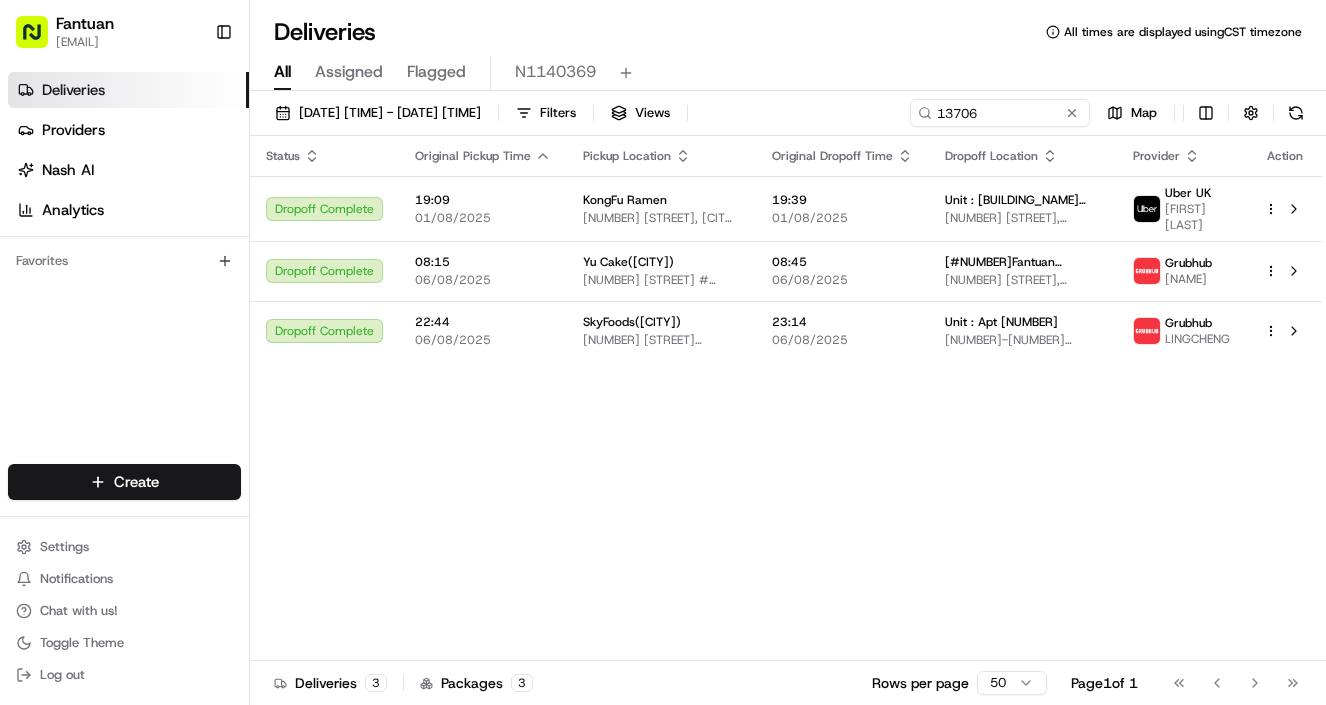 click on "Status Original Pickup Time Pickup Location Original Dropoff Time Dropoff Location Provider Action Dropoff Complete [TIME] [DATE] KongFu Ramen [NUMBER] [STREET], [CITY] [POSTAL_CODE], [COUNTRY] [TIME] [DATE] Unit : The Aspen Leicester [NUMBER] [STREET] Leicester [NUMBER] [STREET], [CITY] [POSTAL_CODE], [COUNTRY] Uber UK [NAME] P. Dropoff Complete [TIME] [DATE] Yu Cake(Rowland) [NUMBER] [STREET] #[UNIT], [CITY], [STATE] [POSTAL_CODE], [COUNTRY] [#13706]Fantuan [#13706]Fantuan [NUMBER] [STREET], [CITY], [STATE] [POSTAL_CODE], [COUNTRY] Grubhub [NAME] Dropoff Complete [TIME] [DATE] SkyFoods(Flushing) [NUMBER] [STREET] level [UNIT], [CITY], [STATE] [POSTAL_CODE], [COUNTRY] [TIME] [DATE] Unit : Apt [UNIT] [NUMBER]-[NUMBER] [STREET], [CITY], [STATE] [POSTAL_CODE], [COUNTRY] Grubhub [NAME]" at bounding box center (786, 398) 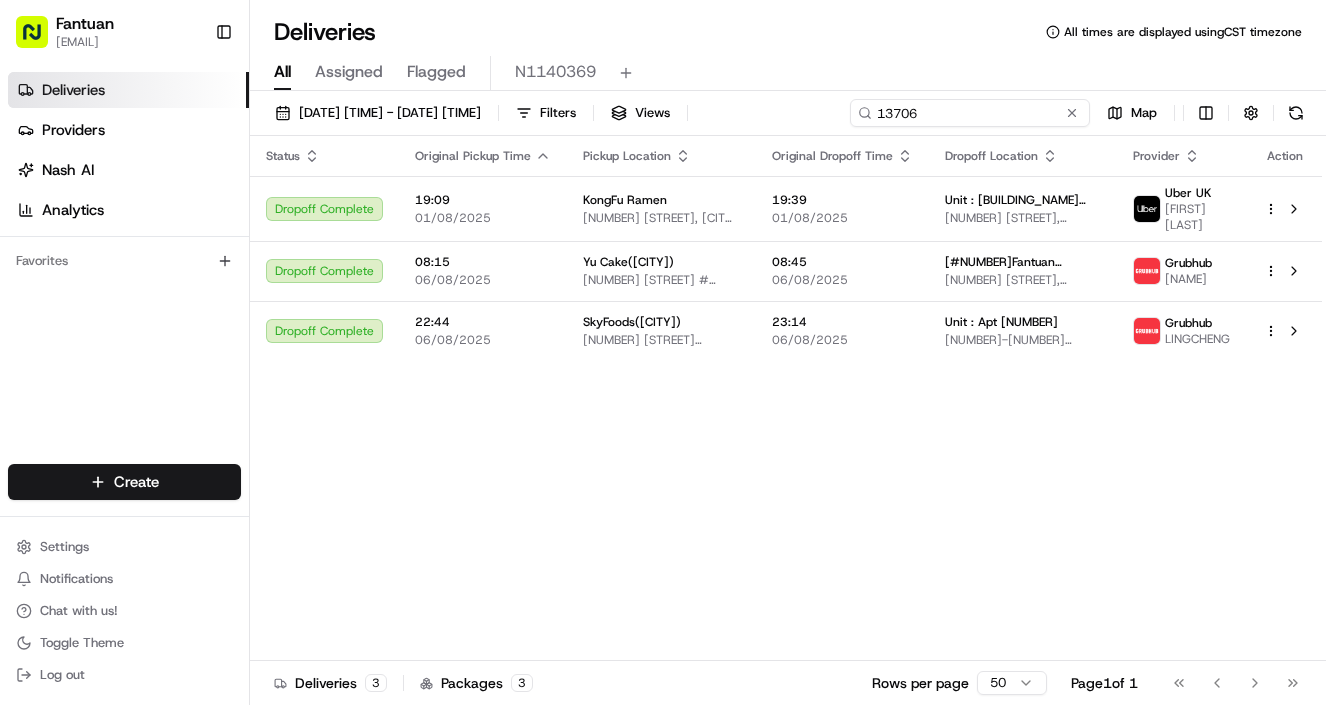 drag, startPoint x: 1012, startPoint y: 113, endPoint x: 841, endPoint y: 91, distance: 172.4094 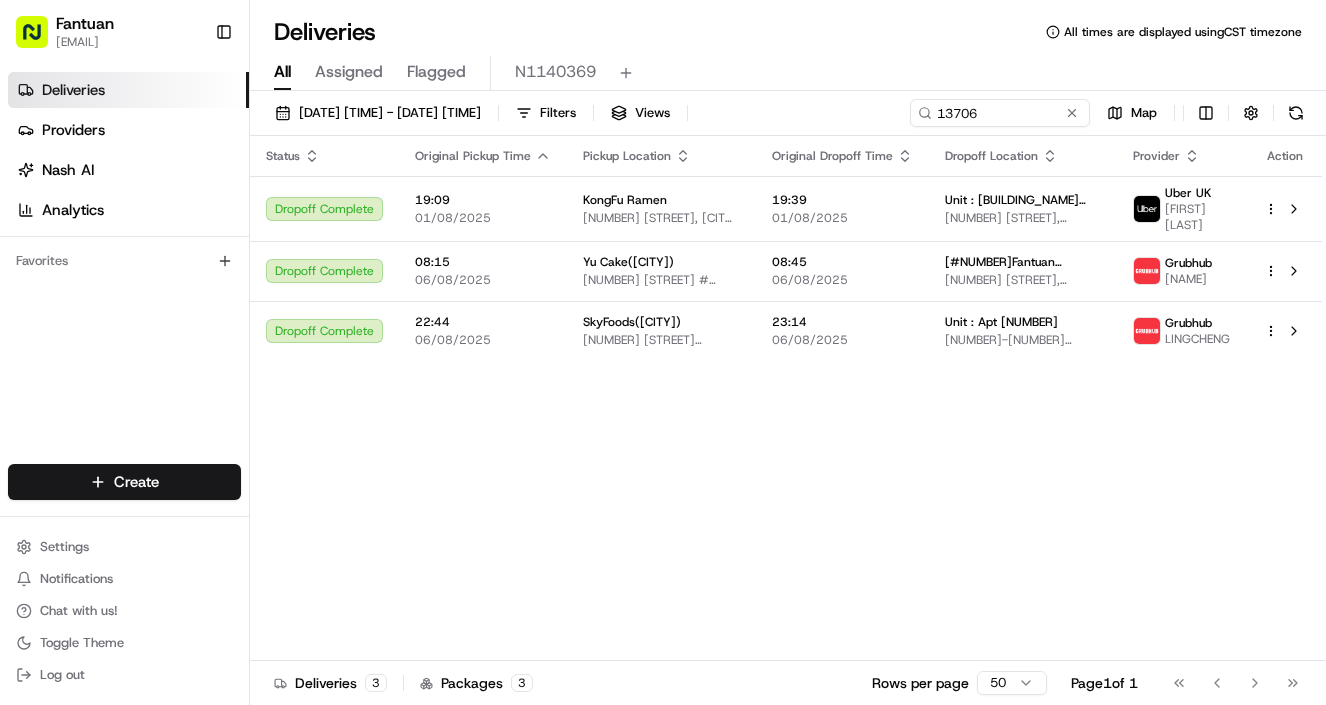 click on "Status Original Pickup Time Pickup Location Original Dropoff Time Dropoff Location Provider Action Dropoff Complete [TIME] [DATE] KongFu Ramen [NUMBER] [STREET], [CITY] [POSTAL_CODE], [COUNTRY] [TIME] [DATE] Unit : The Aspen Leicester [NUMBER] [STREET] Leicester [NUMBER] [STREET], [CITY] [POSTAL_CODE], [COUNTRY] Uber UK [NAME] P. Dropoff Complete [TIME] [DATE] Yu Cake(Rowland) [NUMBER] [STREET] #[UNIT], [CITY], [STATE] [POSTAL_CODE], [COUNTRY] [#13706]Fantuan [#13706]Fantuan [NUMBER] [STREET], [CITY], [STATE] [POSTAL_CODE], [COUNTRY] Grubhub [NAME] Dropoff Complete [TIME] [DATE] SkyFoods(Flushing) [NUMBER] [STREET] level [UNIT], [CITY], [STATE] [POSTAL_CODE], [COUNTRY] [TIME] [DATE] Unit : Apt [UNIT] [NUMBER]-[NUMBER] [STREET], [CITY], [STATE] [POSTAL_CODE], [COUNTRY] Grubhub [NAME]" at bounding box center [786, 398] 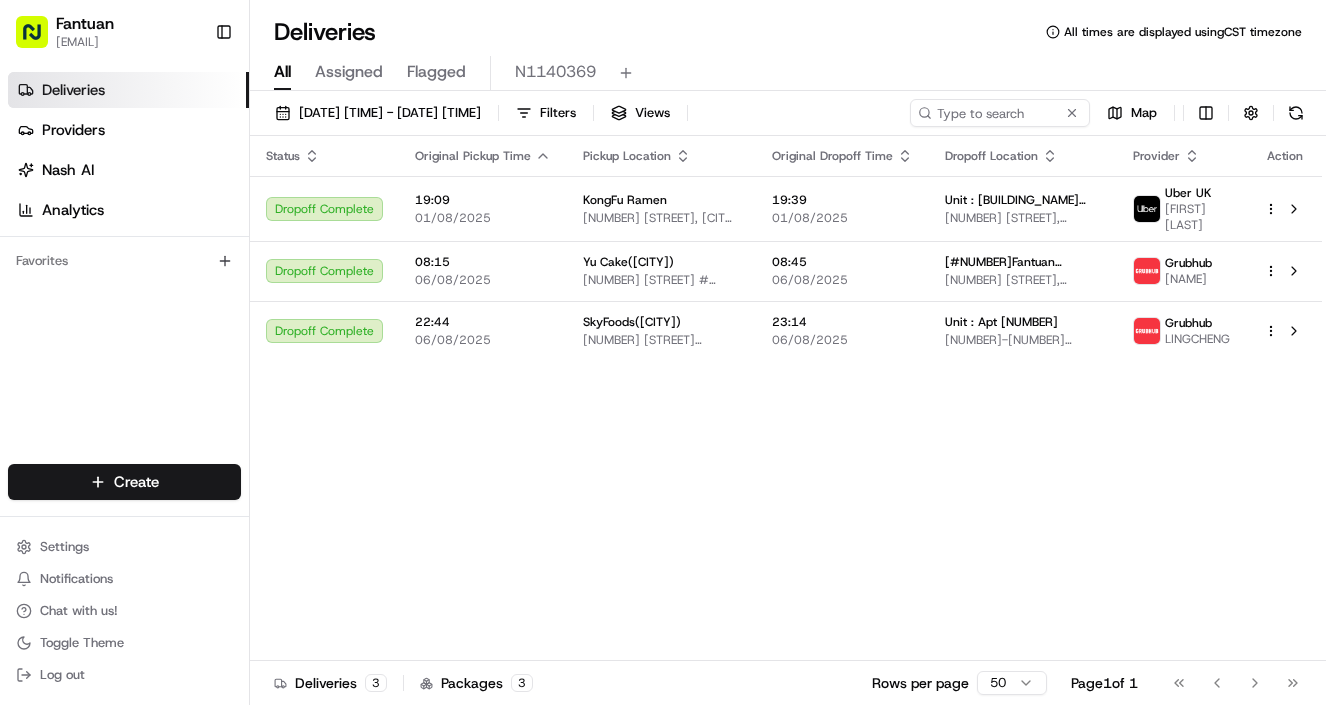 click on "Assigned" at bounding box center (349, 72) 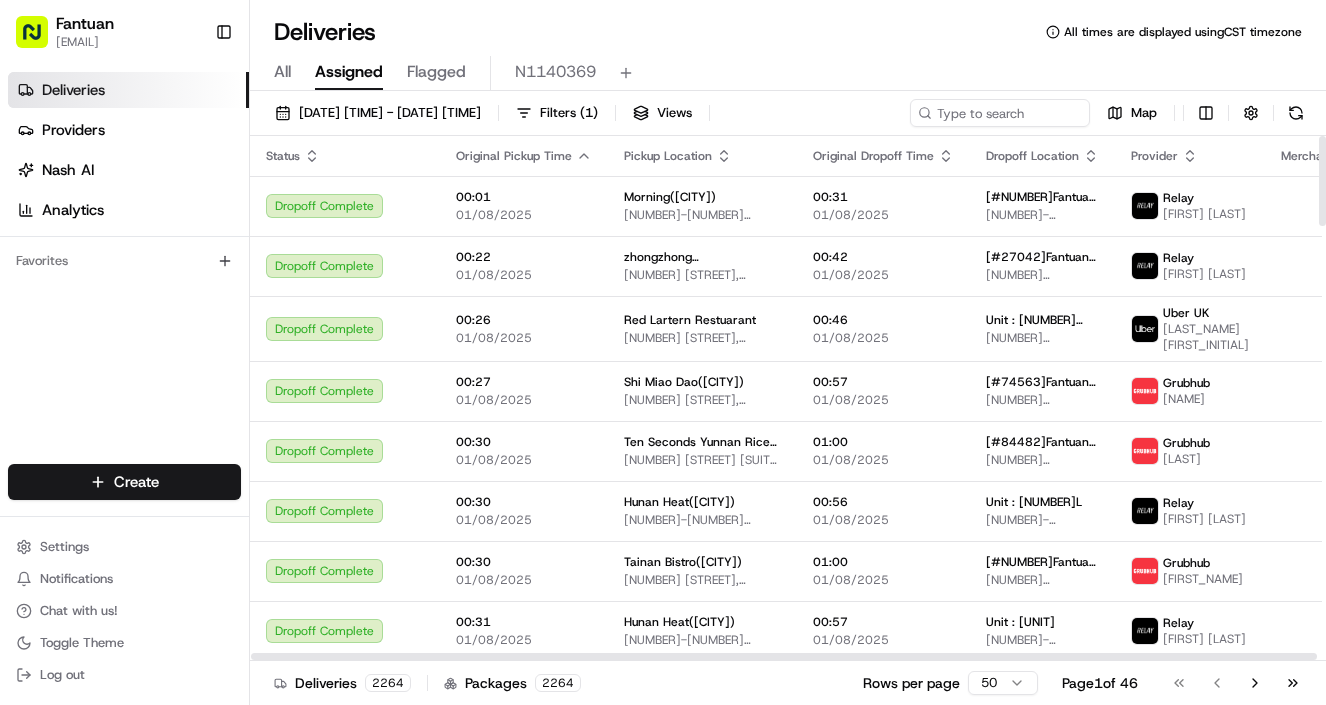 click on "All Assigned Flagged N1140369" at bounding box center (788, 73) 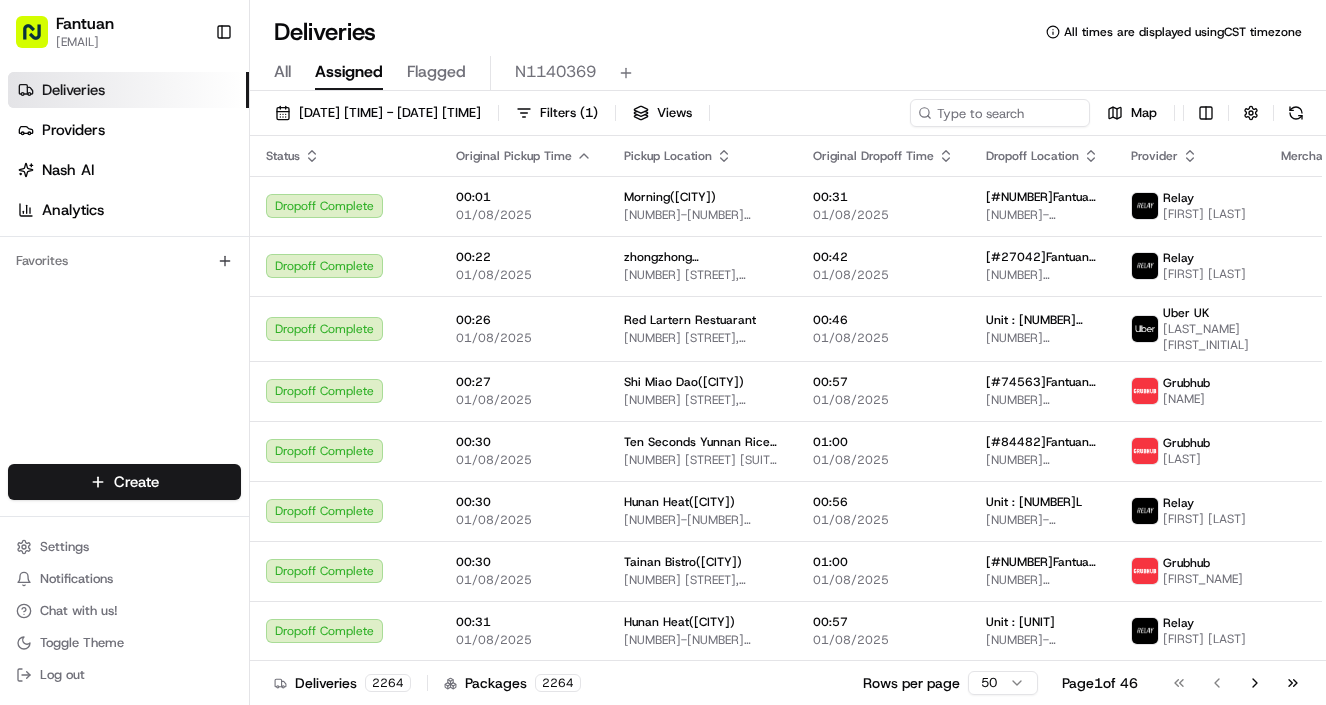 click on "All" at bounding box center [282, 72] 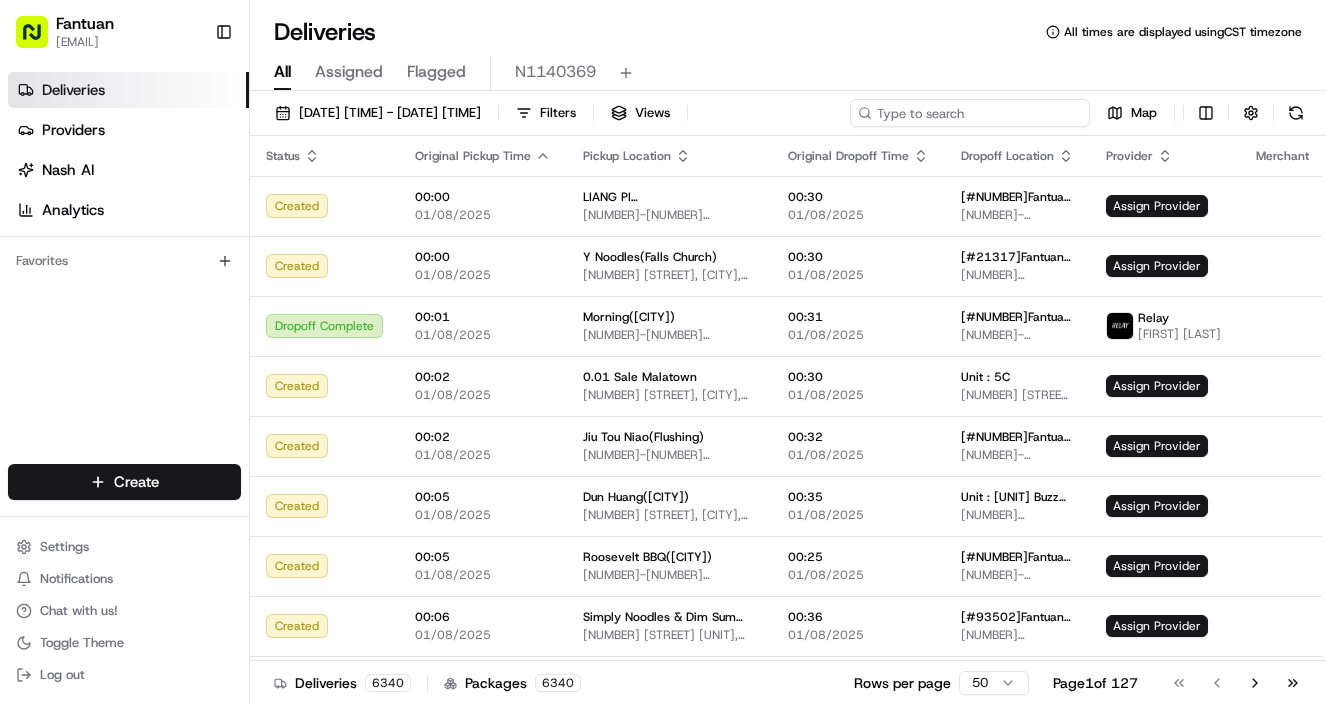 click at bounding box center (970, 113) 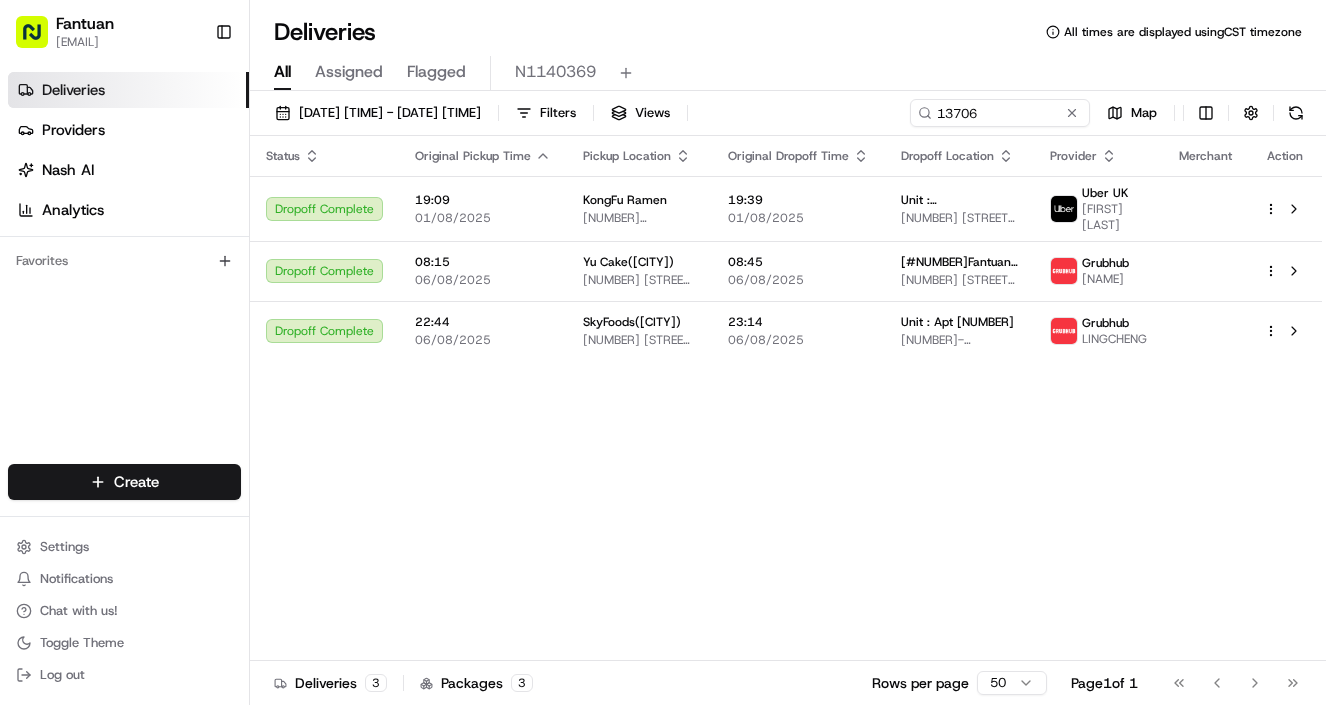 click on "Status Original Pickup Time Pickup Location Original Dropoff Time Dropoff Location Provider Merchant Action Dropoff Complete [TIME] [DATE] KongFu Ramen [NUMBER] [STREET], [CITY] [POSTAL_CODE], [COUNTRY] [TIME] [DATE] Unit : The Aspen Leicester [NUMBER] [STREET] Leicester [NUMBER] [STREET], [CITY] [POSTAL_CODE], [COUNTRY] Uber UK [NAME] P. Dropoff Complete [TIME] [DATE] Yu Cake(Rowland) [NUMBER] [STREET] #[UNIT], [CITY], [STATE] [POSTAL_CODE], [COUNTRY] [TIME] [DATE] [#13706]Fantuan [#13706]Fantuan [NUMBER] [STREET], [CITY], [STATE] [POSTAL_CODE], [COUNTRY] Grubhub [NAME] Dropoff Complete [TIME] [DATE] SkyFoods(Flushing) [NUMBER] [STREET] level [UNIT], [CITY], [STATE] [POSTAL_CODE], [COUNTRY] [TIME] [DATE] Unit : Apt [UNIT] [NUMBER]-[NUMBER] [STREET], [CITY], [STATE] [POSTAL_CODE], [COUNTRY] Grubhub [NAME]" at bounding box center [786, 398] 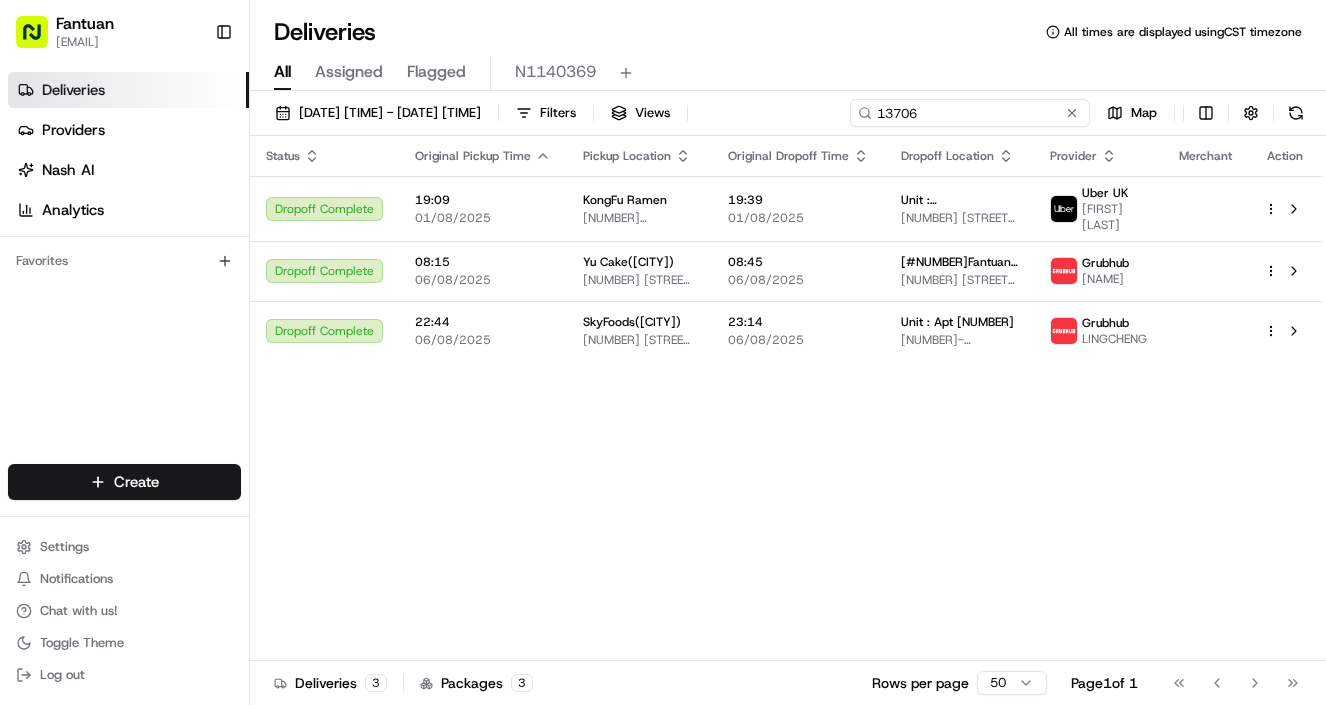 drag, startPoint x: 1000, startPoint y: 118, endPoint x: 860, endPoint y: 117, distance: 140.00357 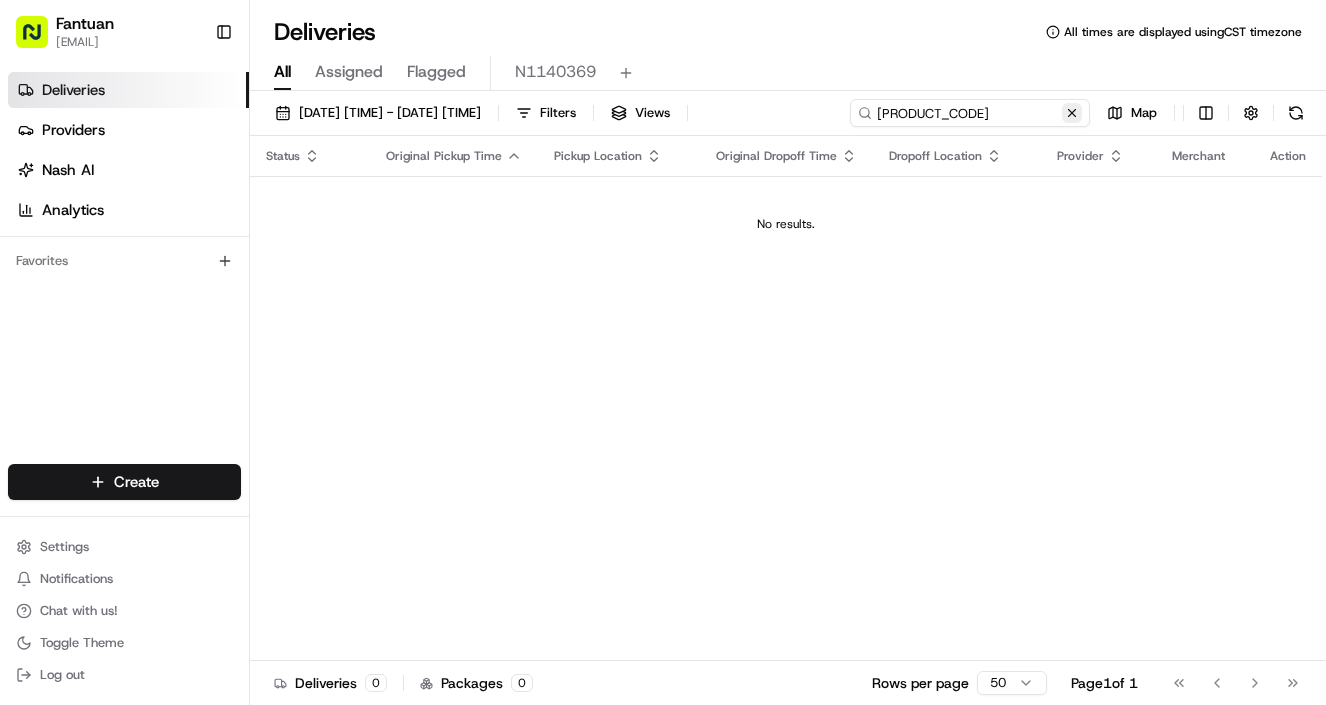 type on "[PRODUCT_CODE]" 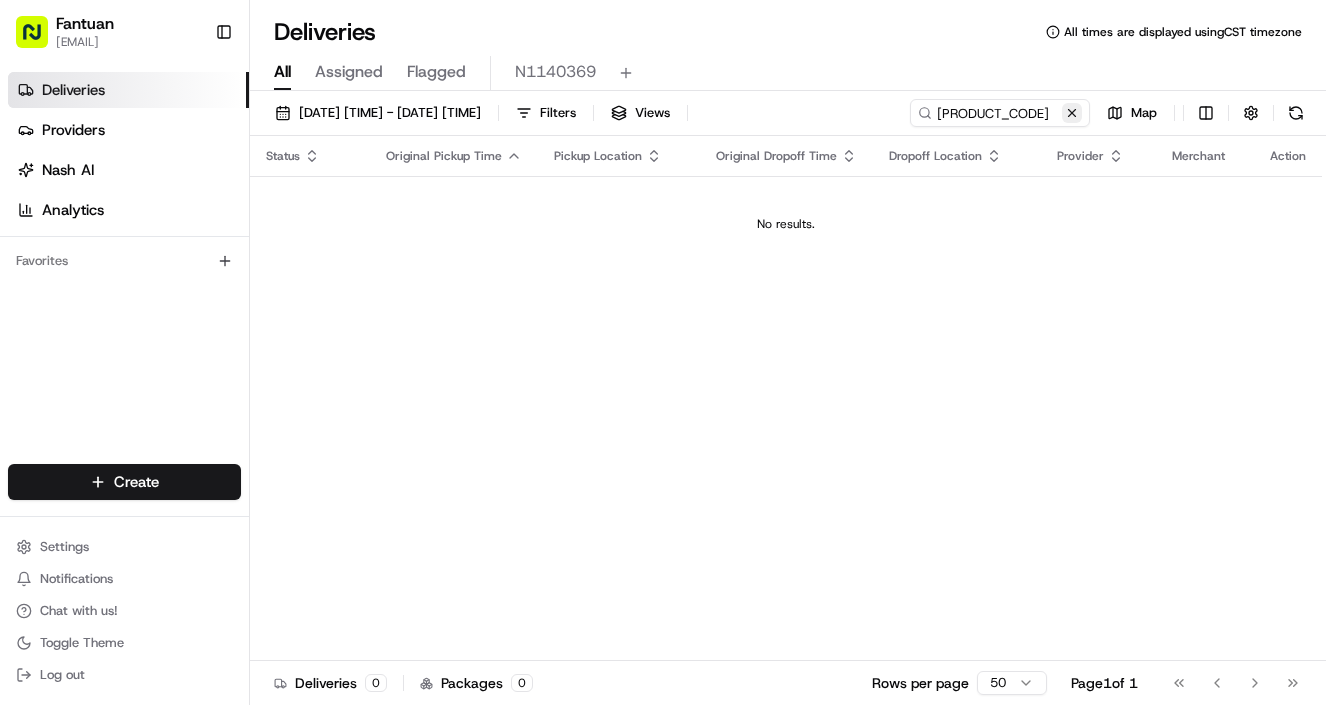 click at bounding box center (1072, 113) 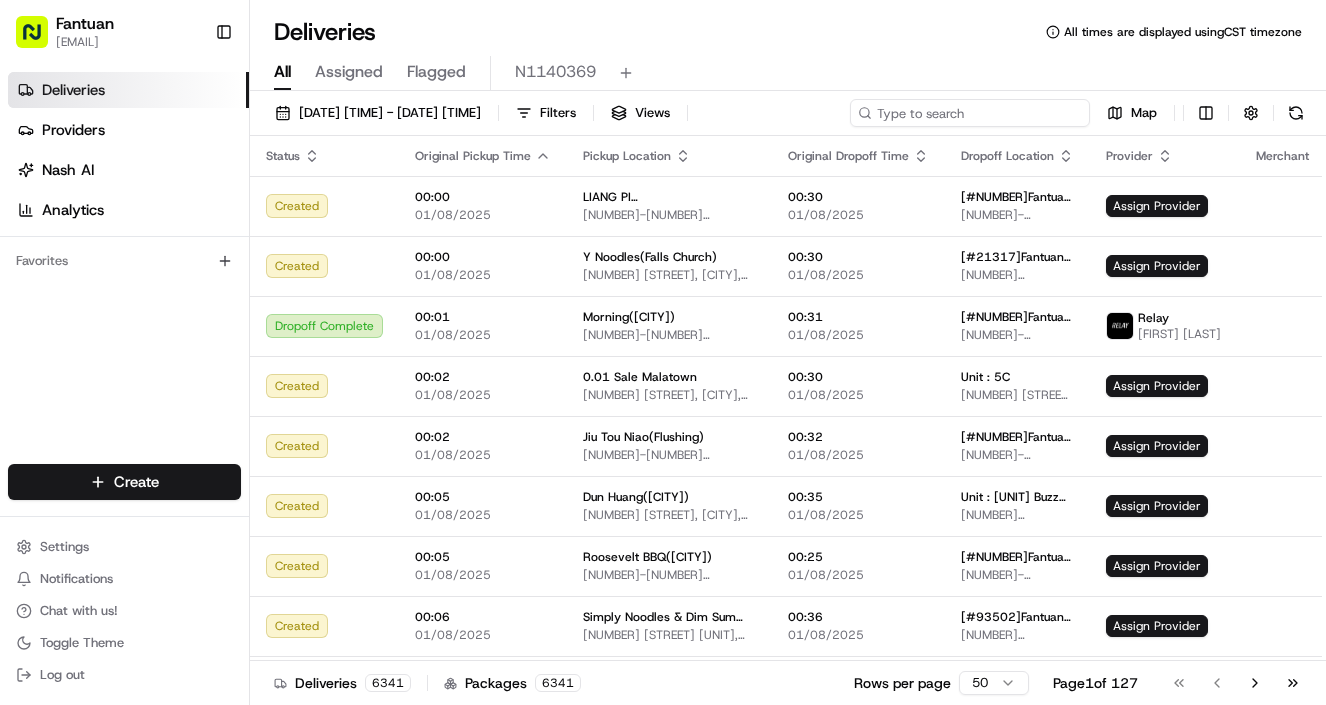 click at bounding box center [970, 113] 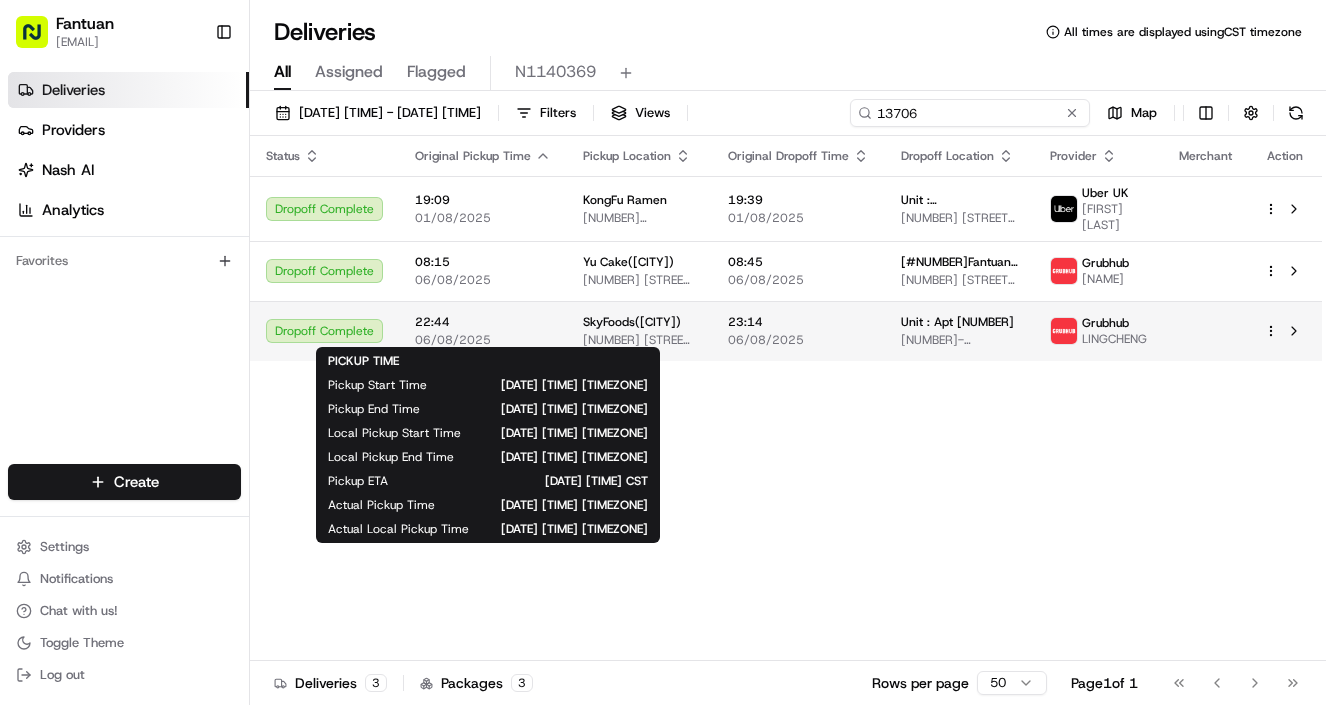 type on "13706" 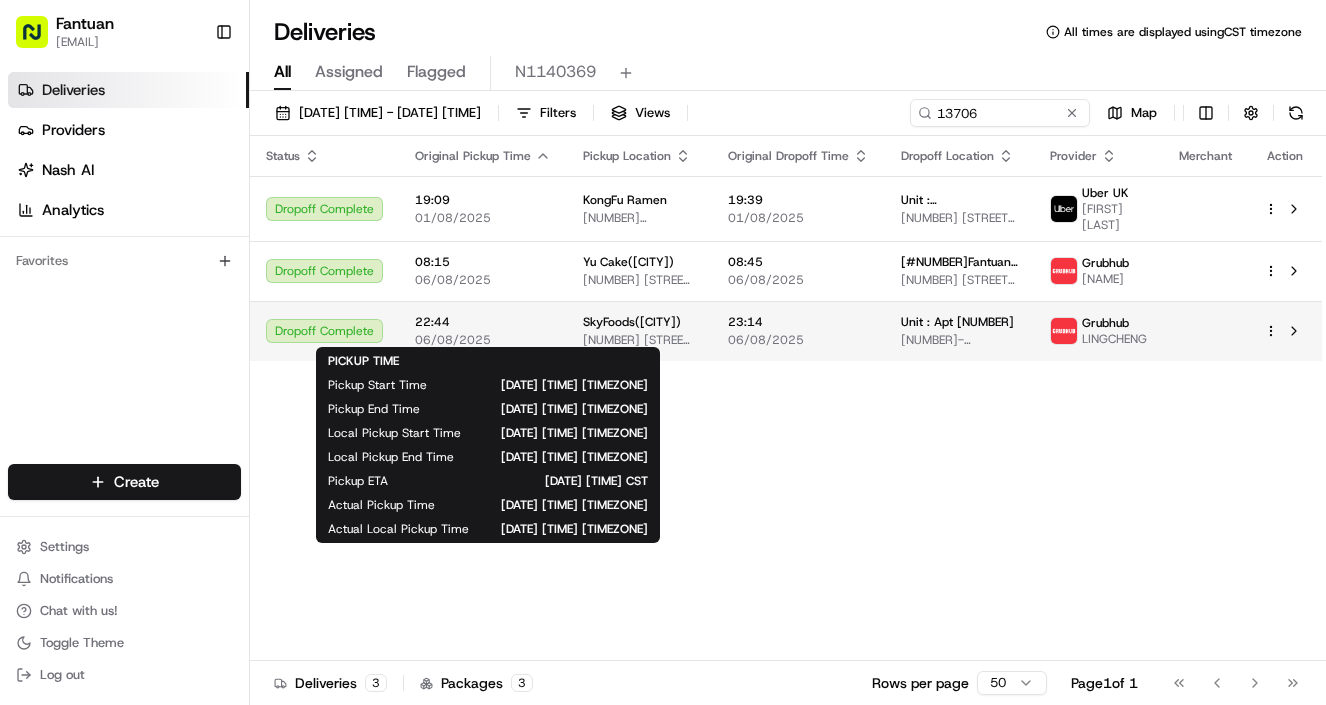 click on "06/08/2025" at bounding box center [483, 340] 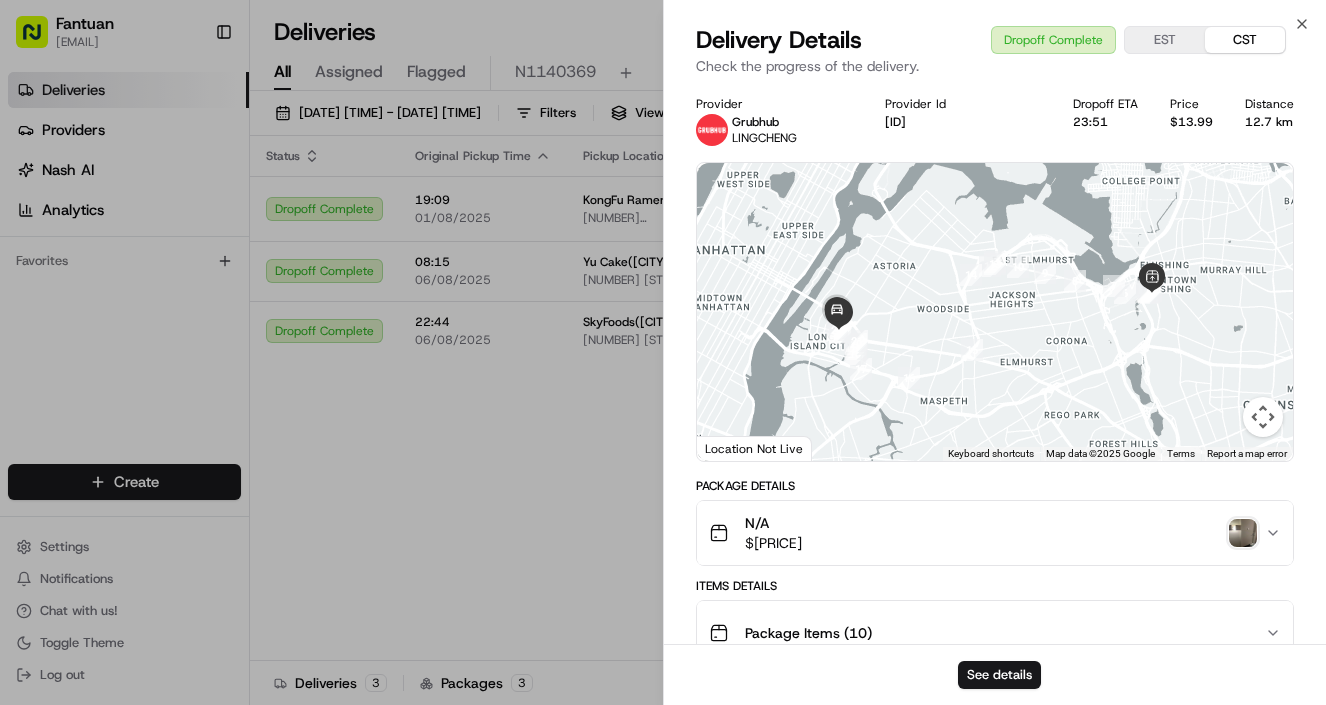 scroll, scrollTop: 200, scrollLeft: 0, axis: vertical 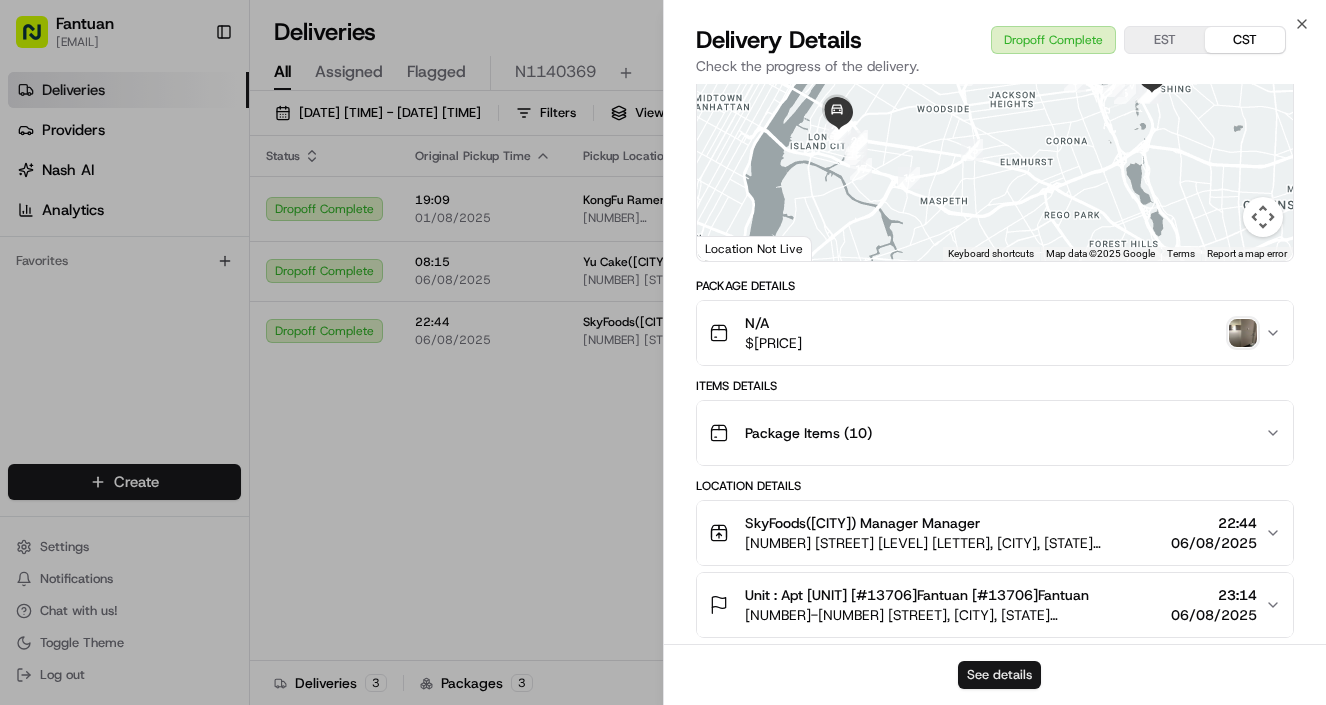 click on "See details" at bounding box center [999, 675] 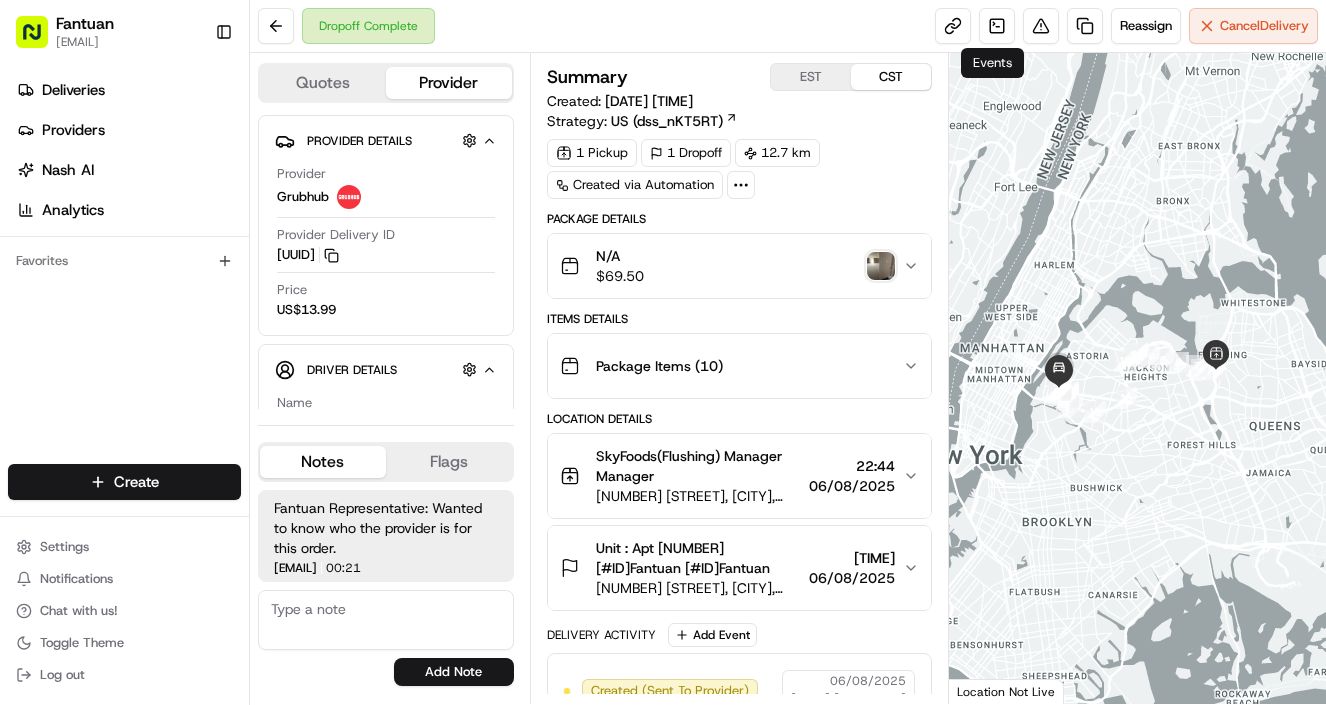 scroll, scrollTop: 0, scrollLeft: 0, axis: both 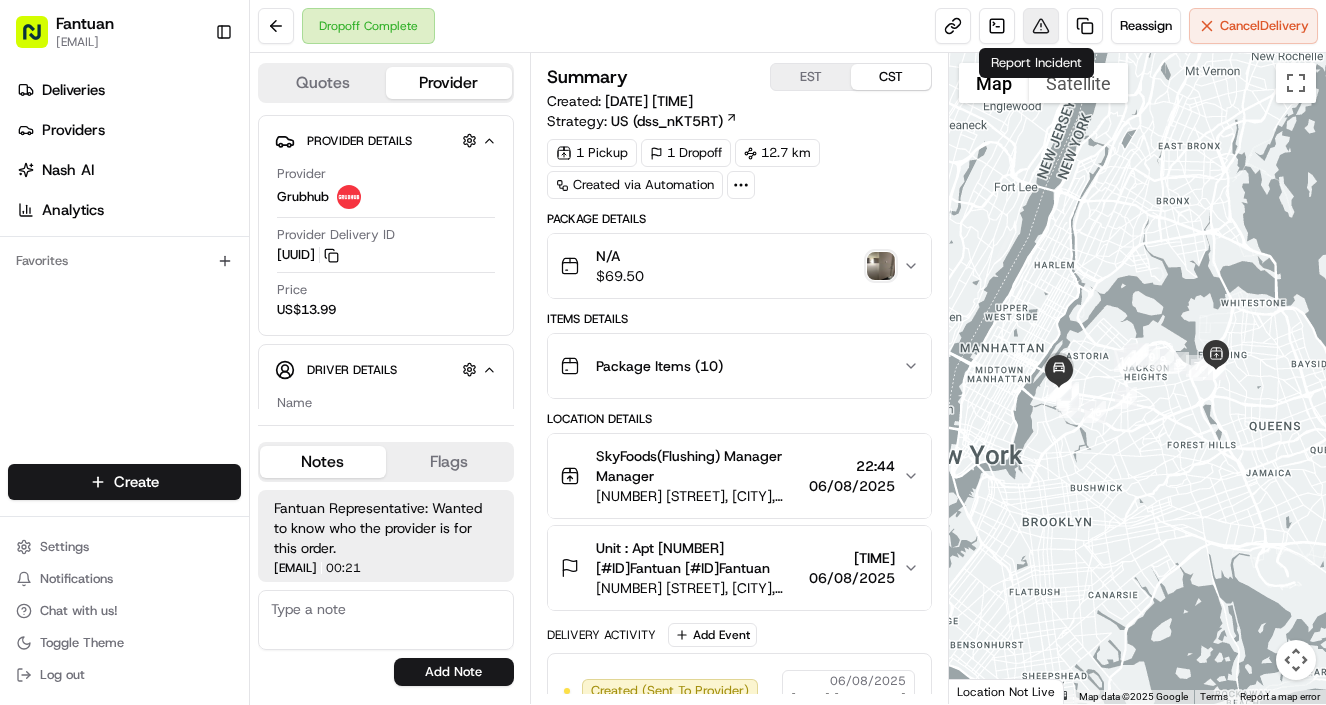 click at bounding box center [1041, 26] 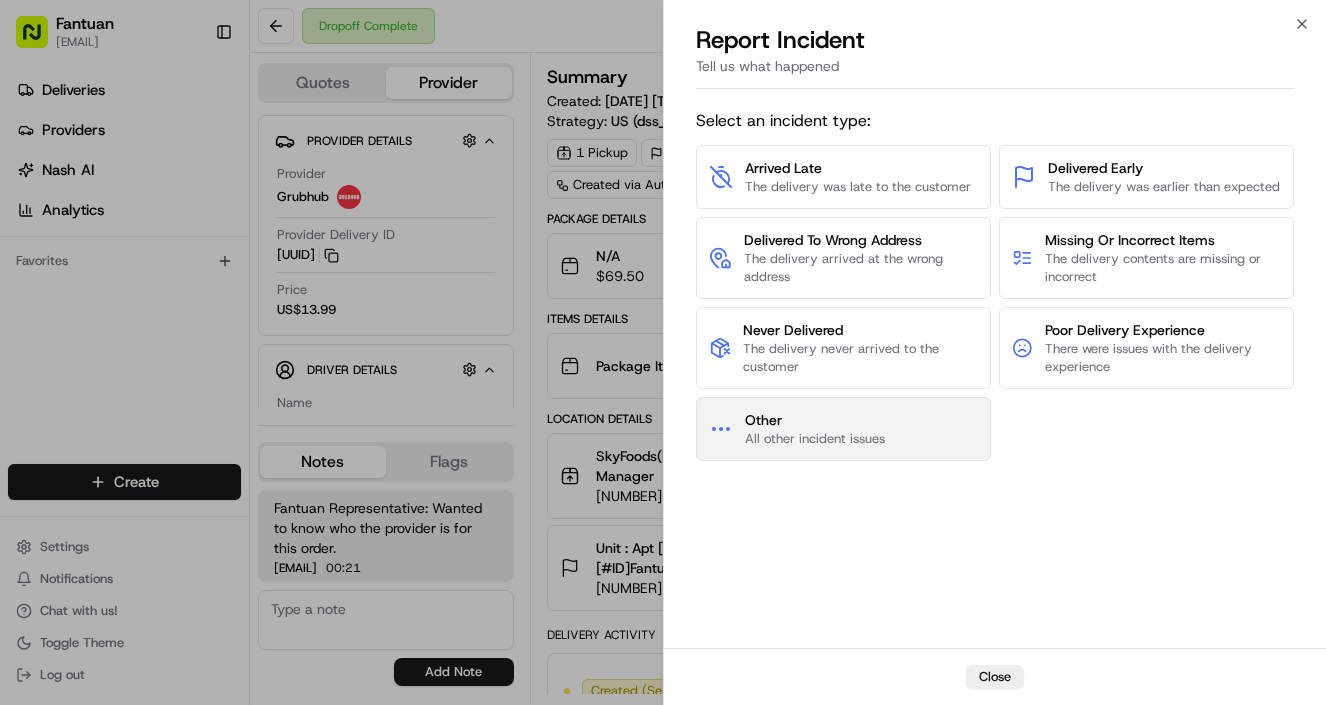click on "All other incident issues" at bounding box center (815, 439) 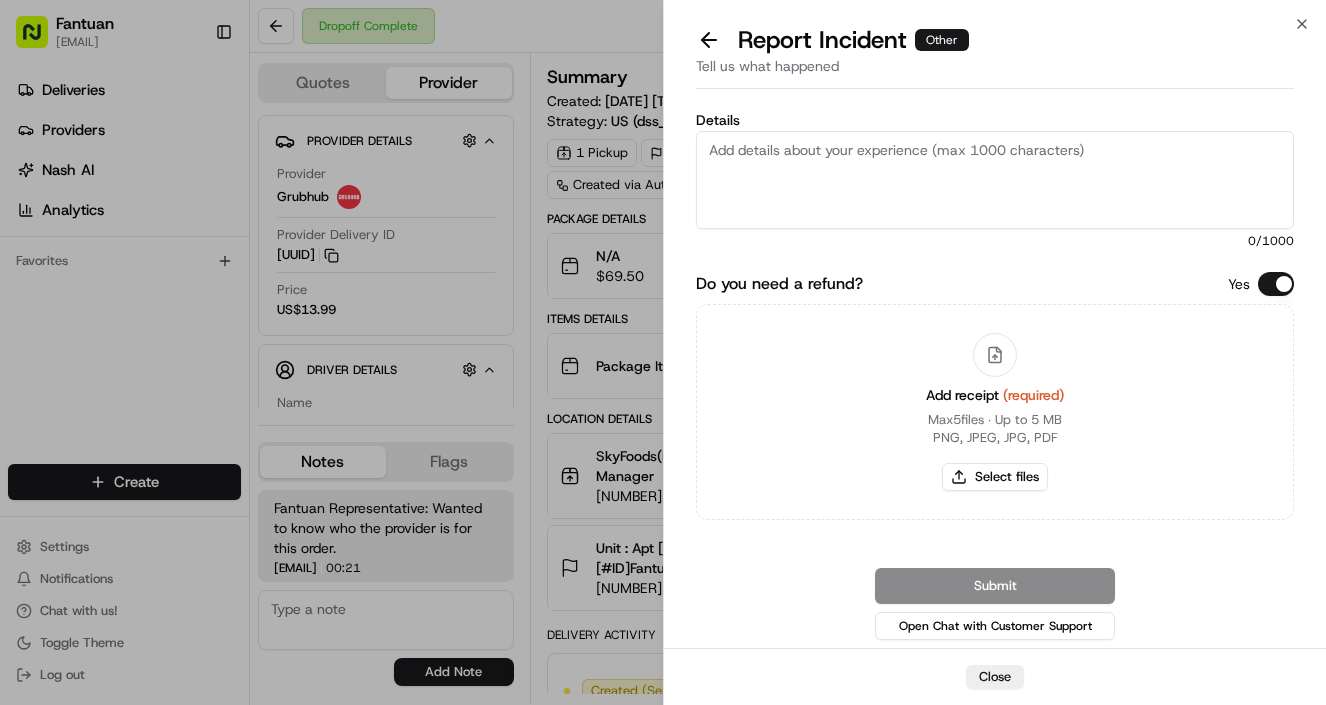click on "Details" at bounding box center (995, 180) 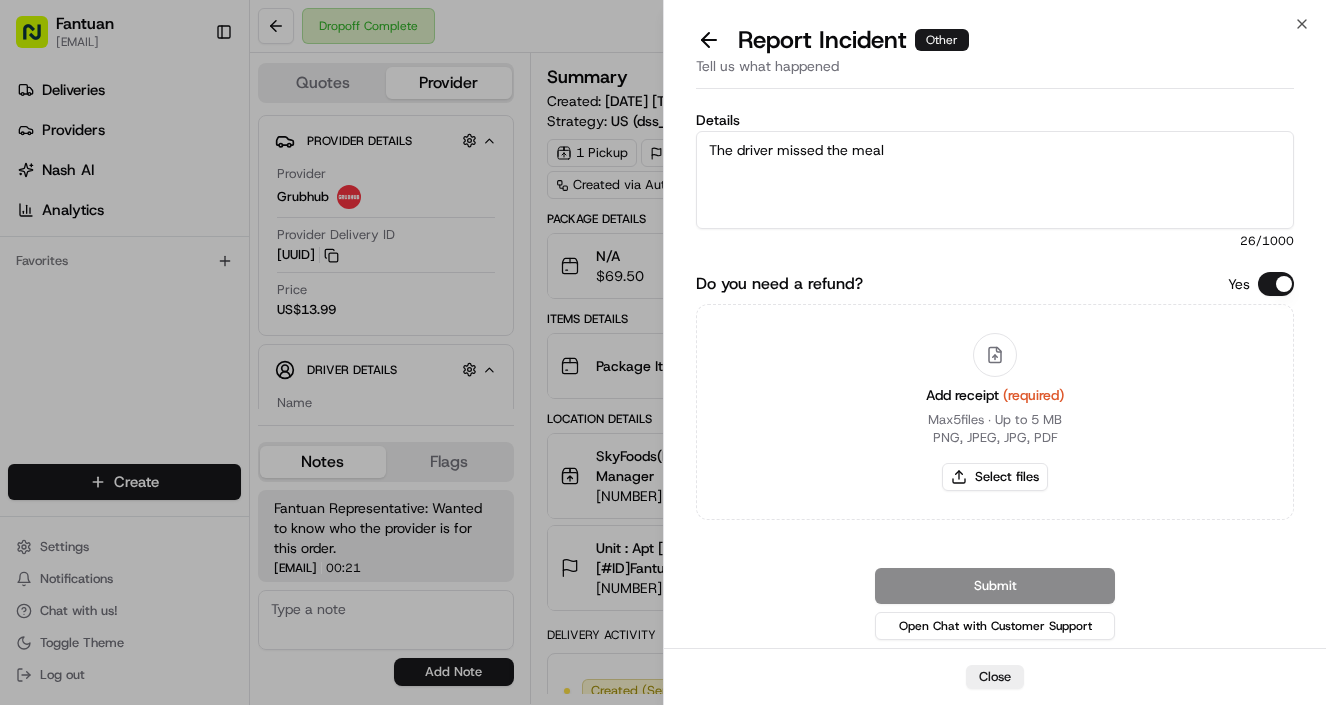 type on "The driver missed the meal" 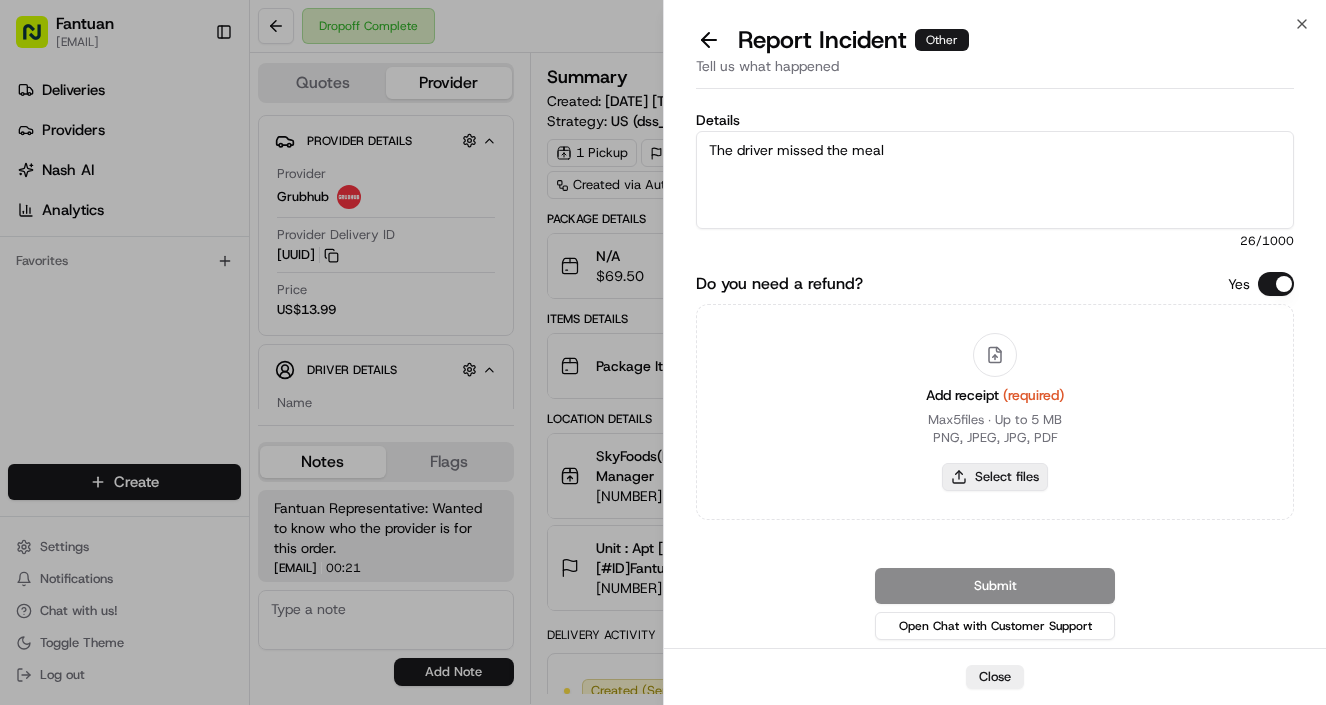click on "Select files" at bounding box center (995, 477) 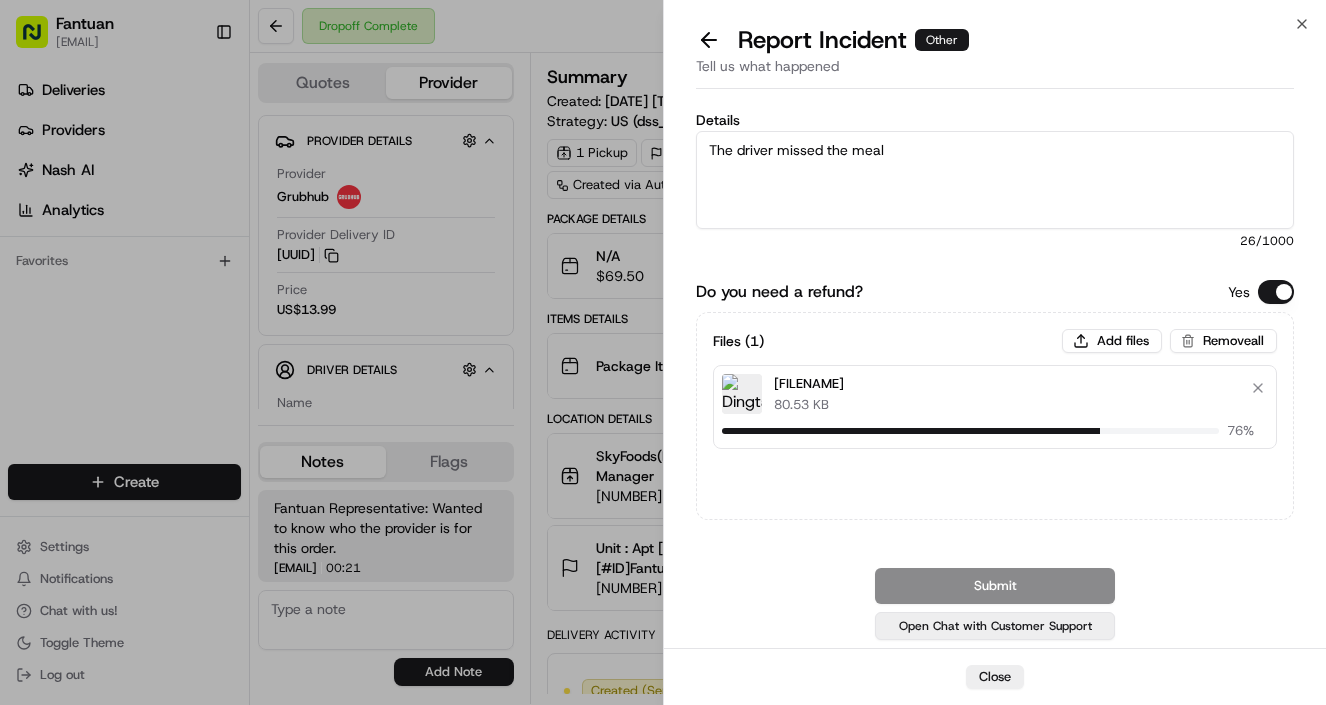 type 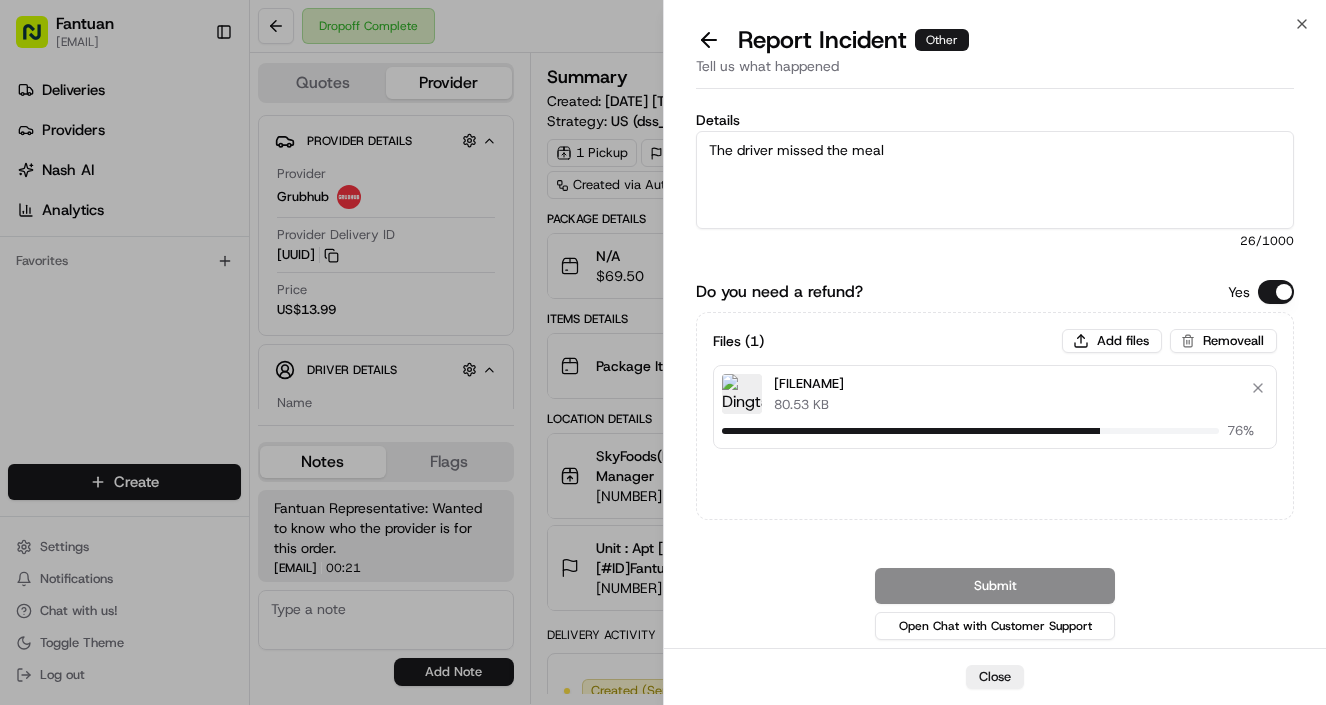 click on "Submit Open Chat with Customer Support" at bounding box center [995, 606] 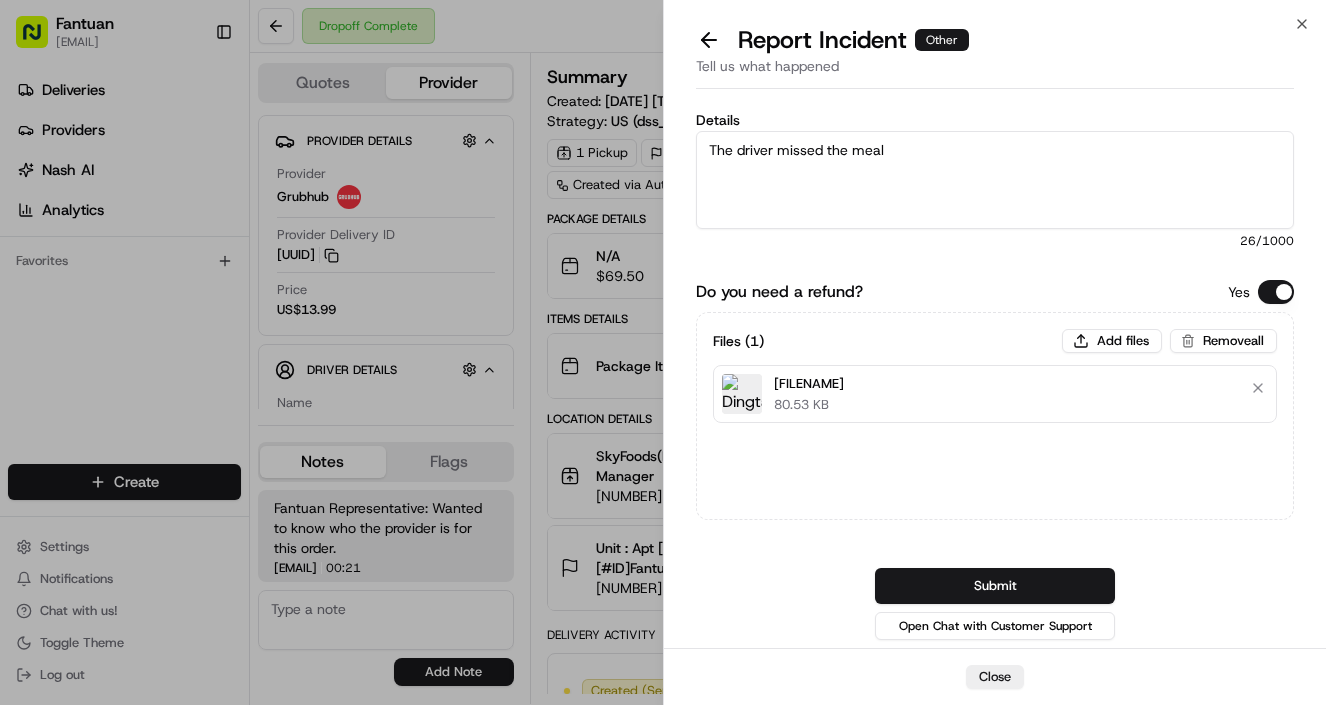 click on "Submit Open Chat with Customer Support" at bounding box center [995, 606] 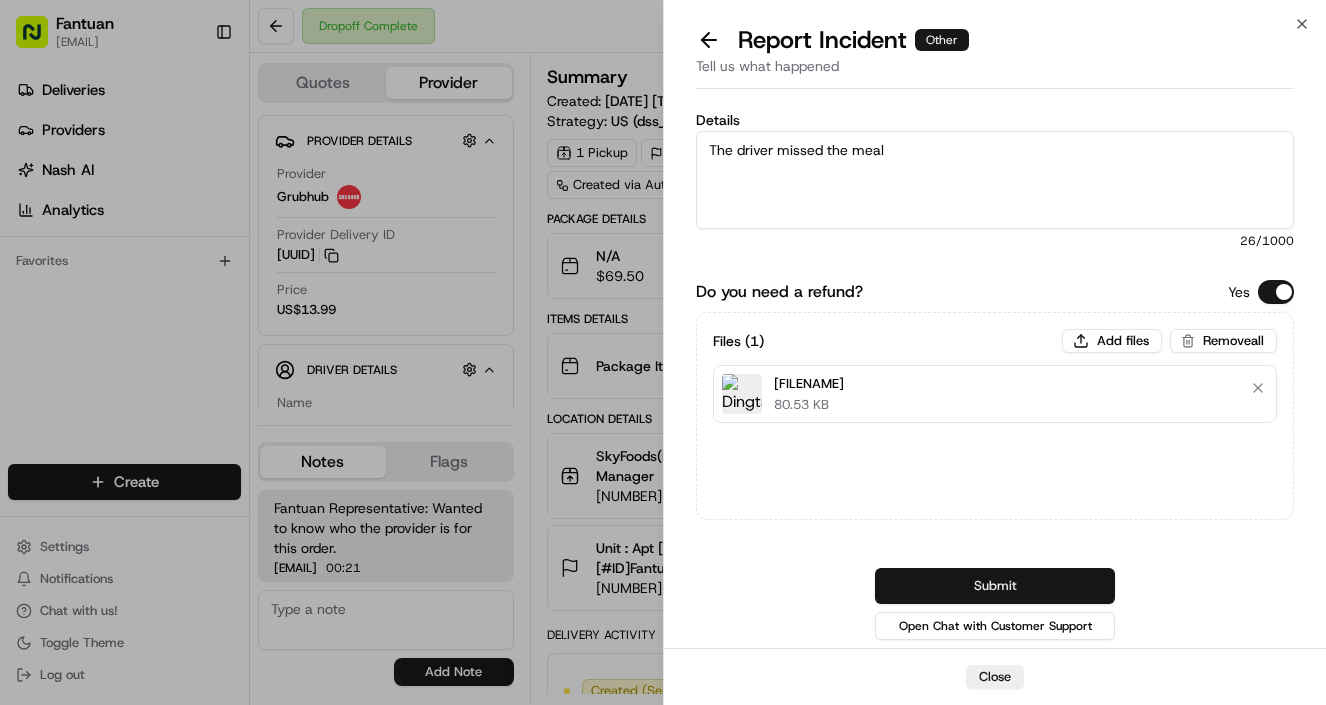 click on "Submit" at bounding box center [995, 586] 